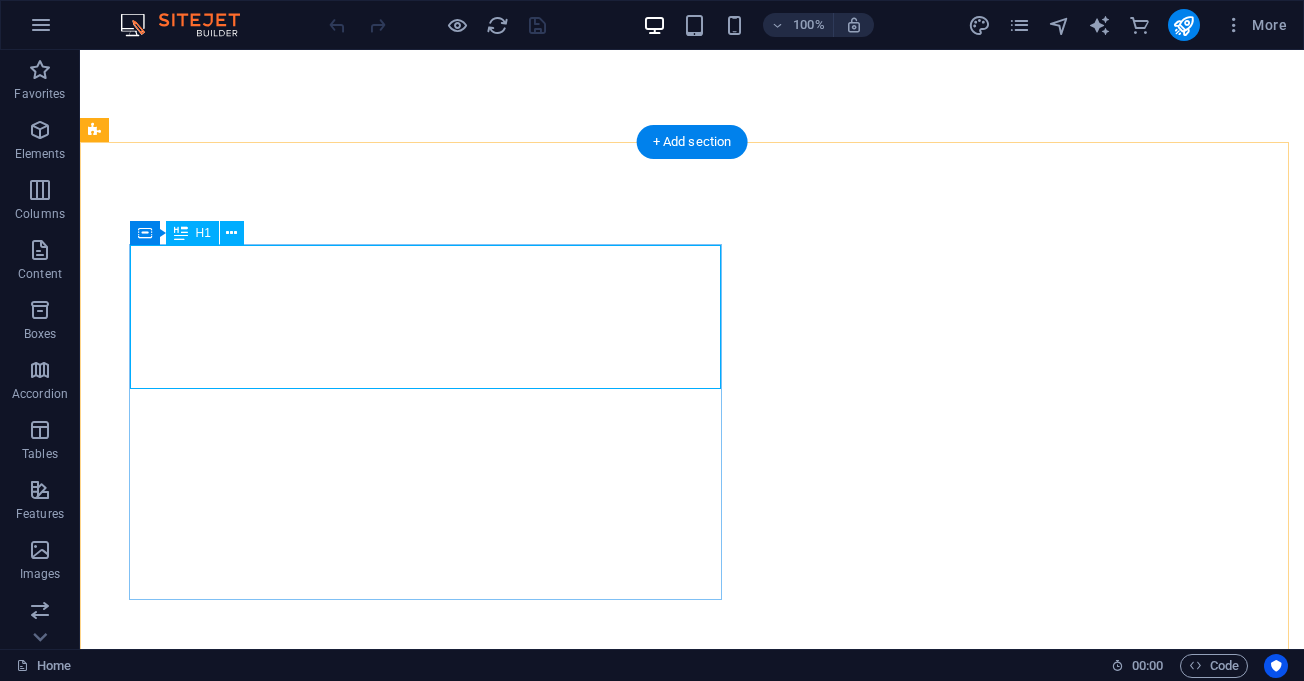 scroll, scrollTop: 0, scrollLeft: 0, axis: both 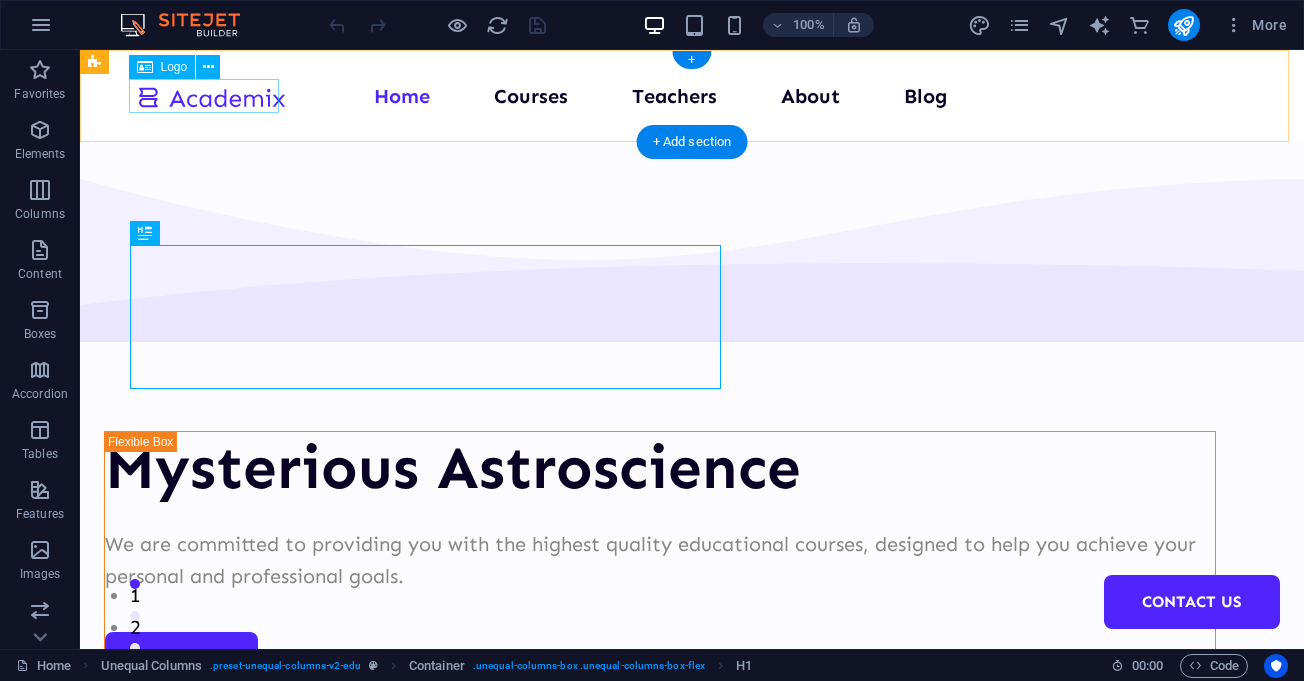 click at bounding box center (211, 96) 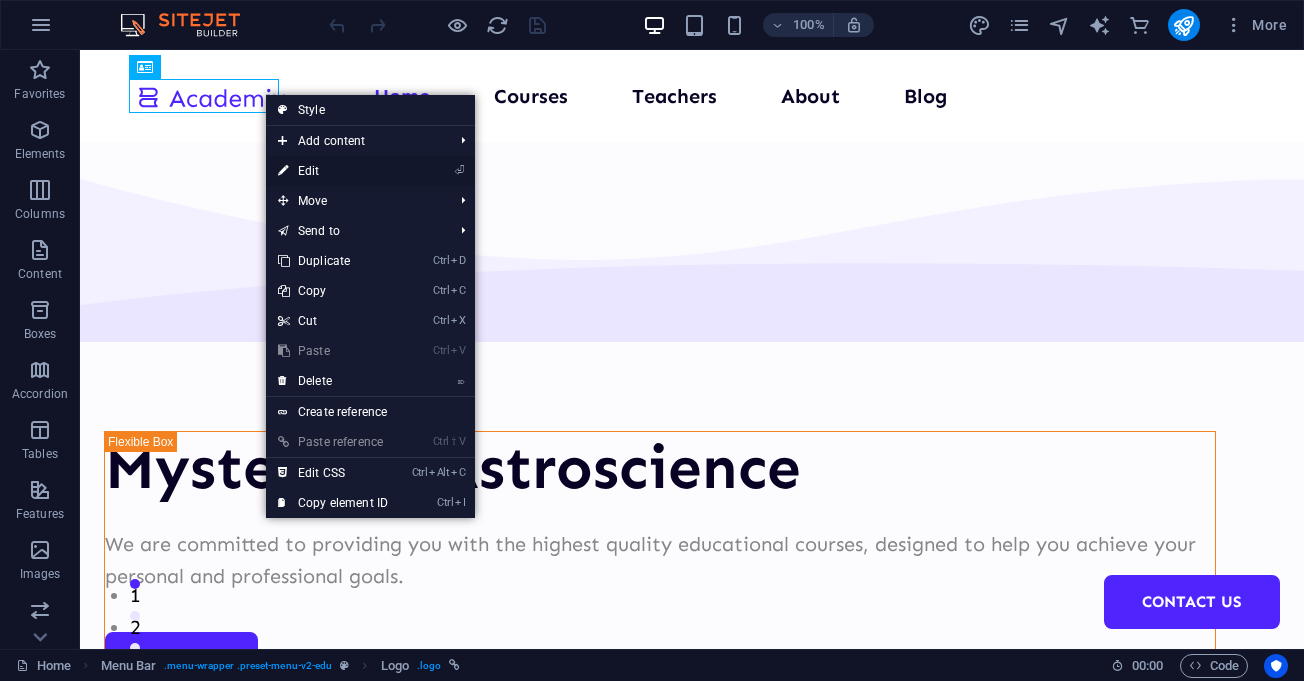 click on "⏎  Edit" at bounding box center [333, 171] 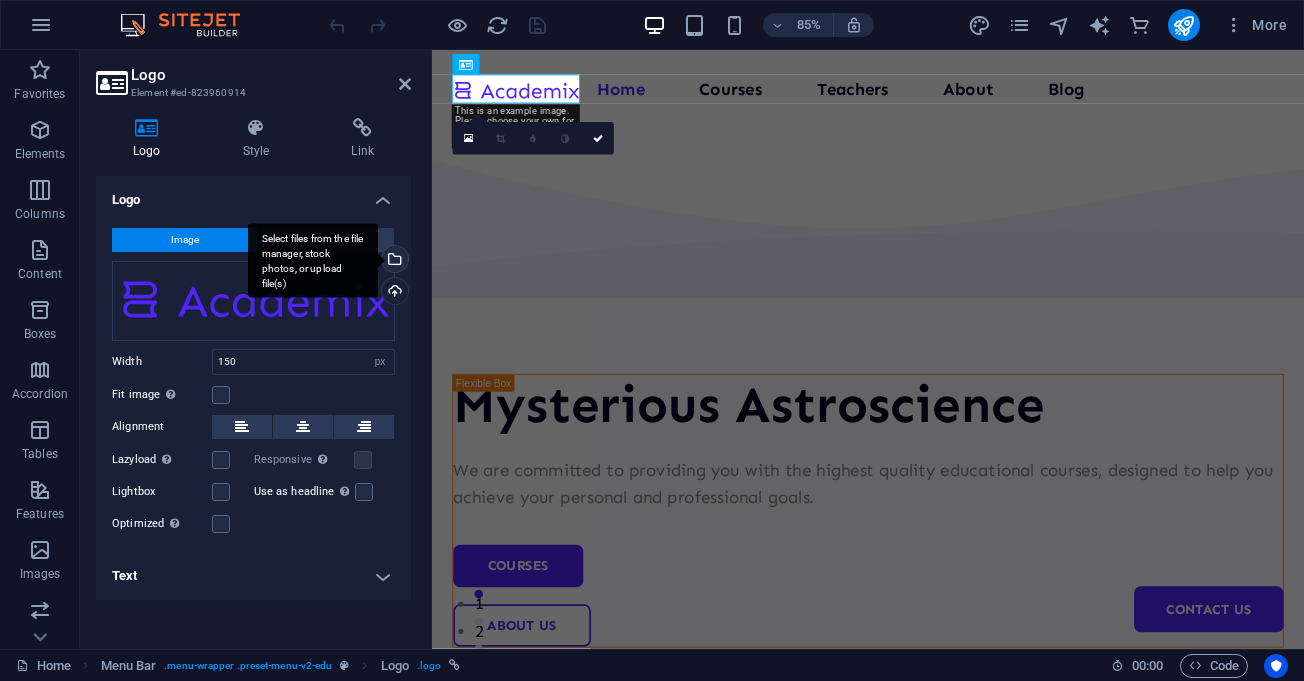 click on "Select files from the file manager, stock photos, or upload file(s)" at bounding box center (313, 260) 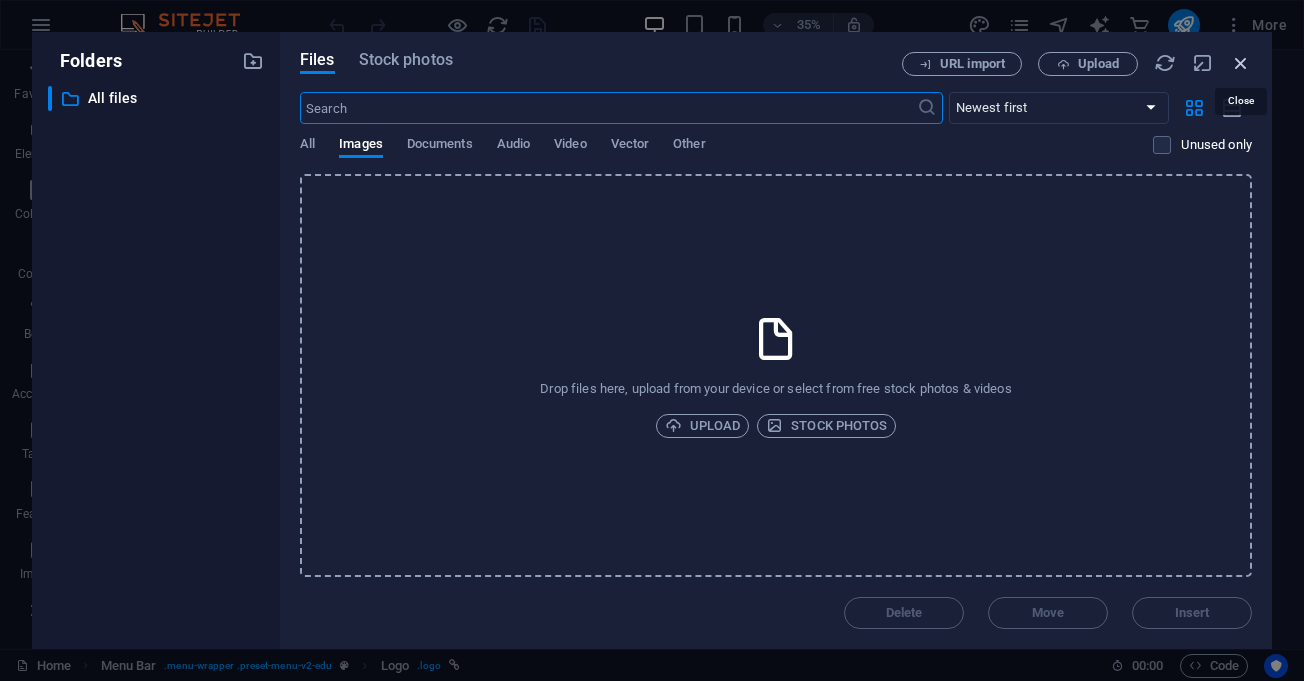 click at bounding box center (1241, 63) 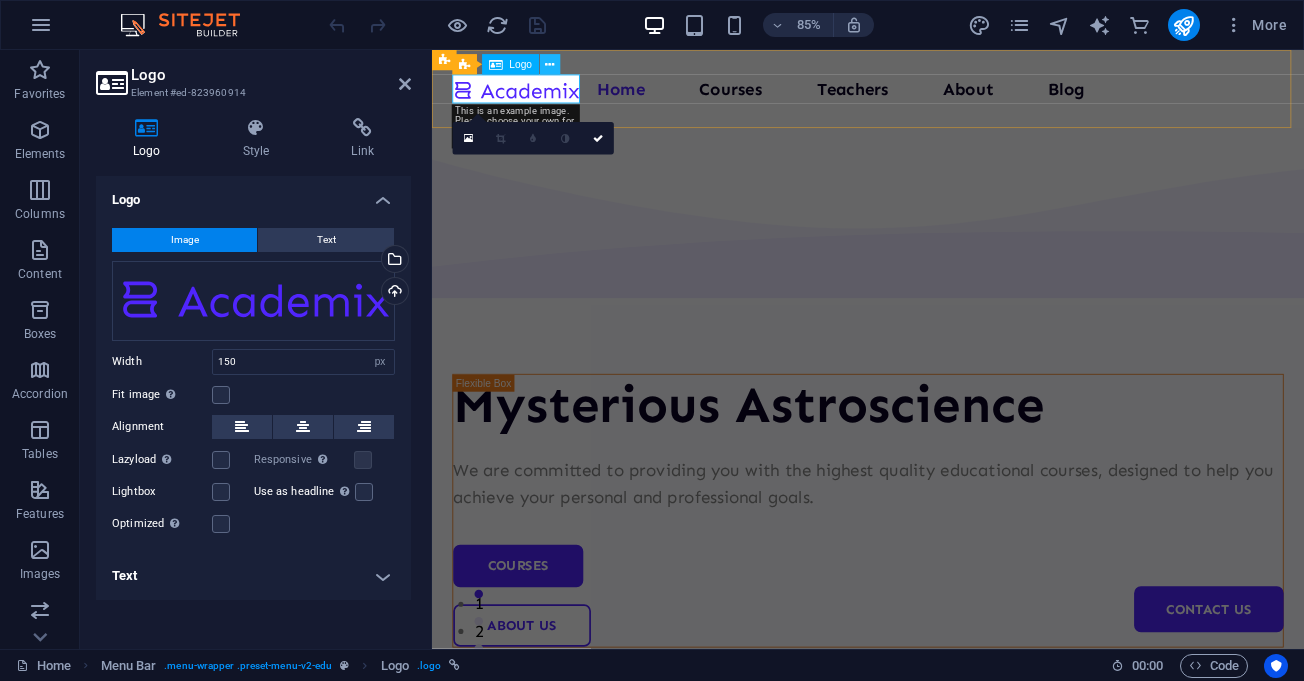 click at bounding box center (549, 65) 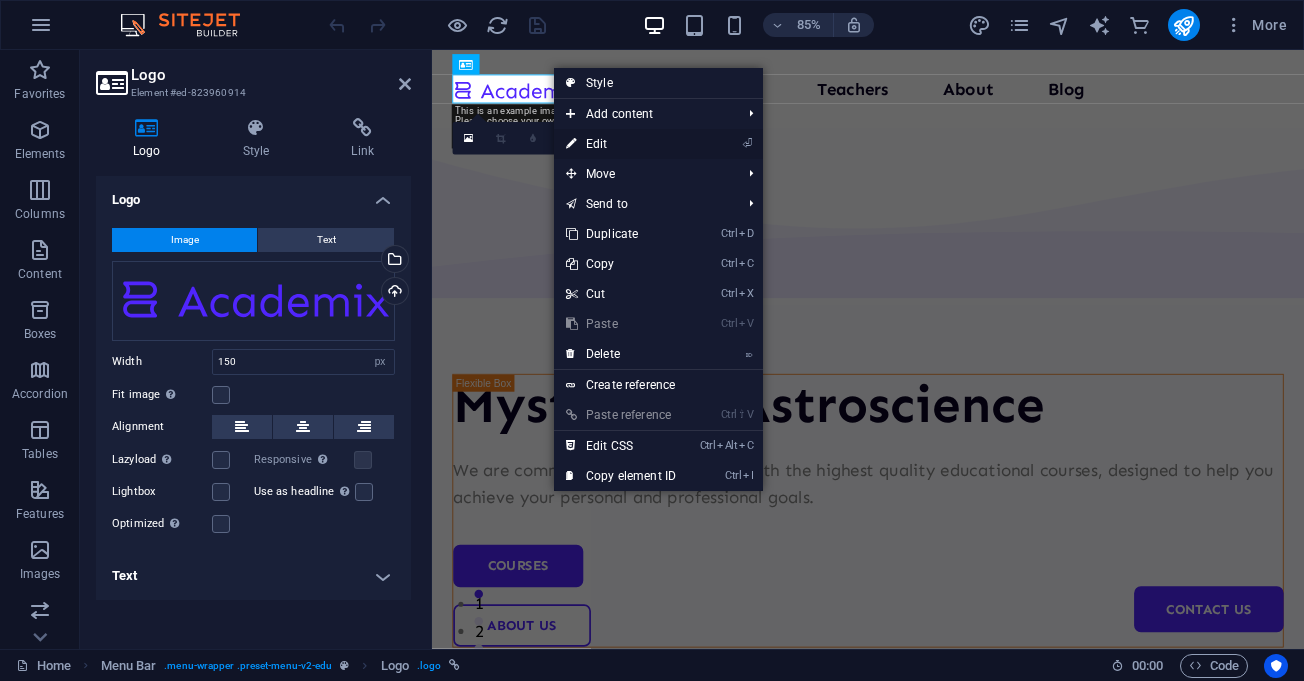 click on "⏎  Edit" at bounding box center [621, 144] 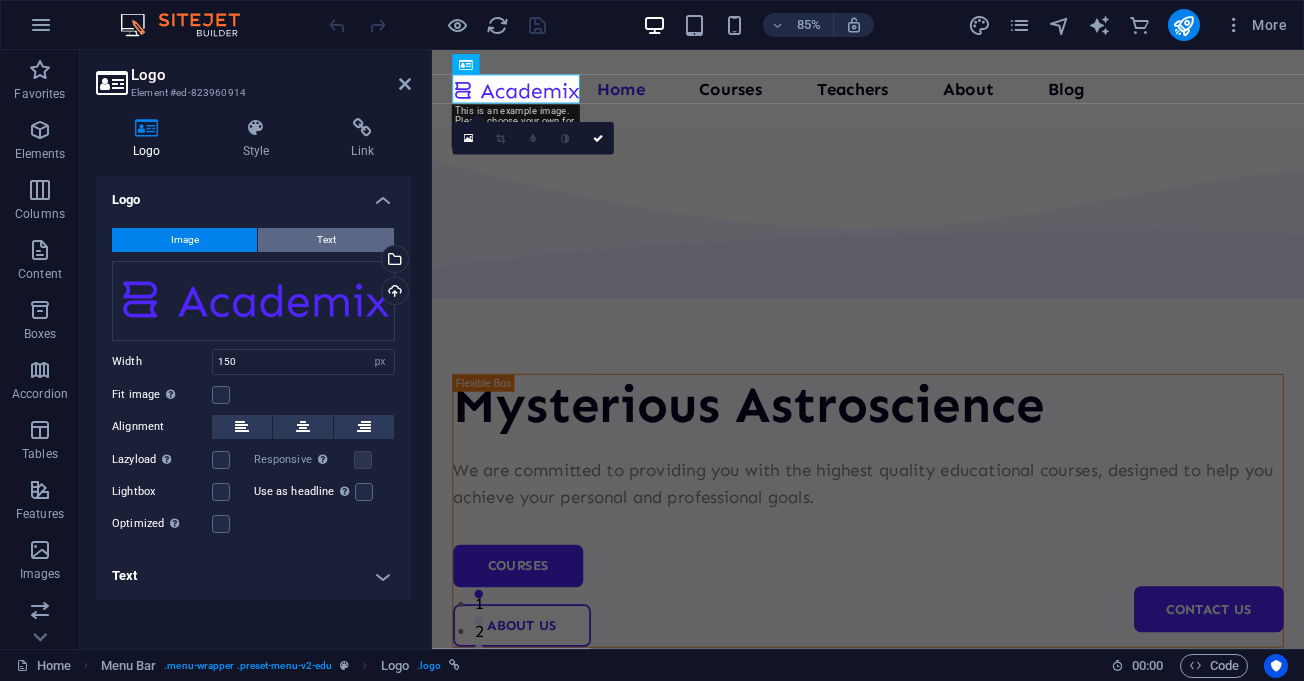 click on "Text" at bounding box center (326, 240) 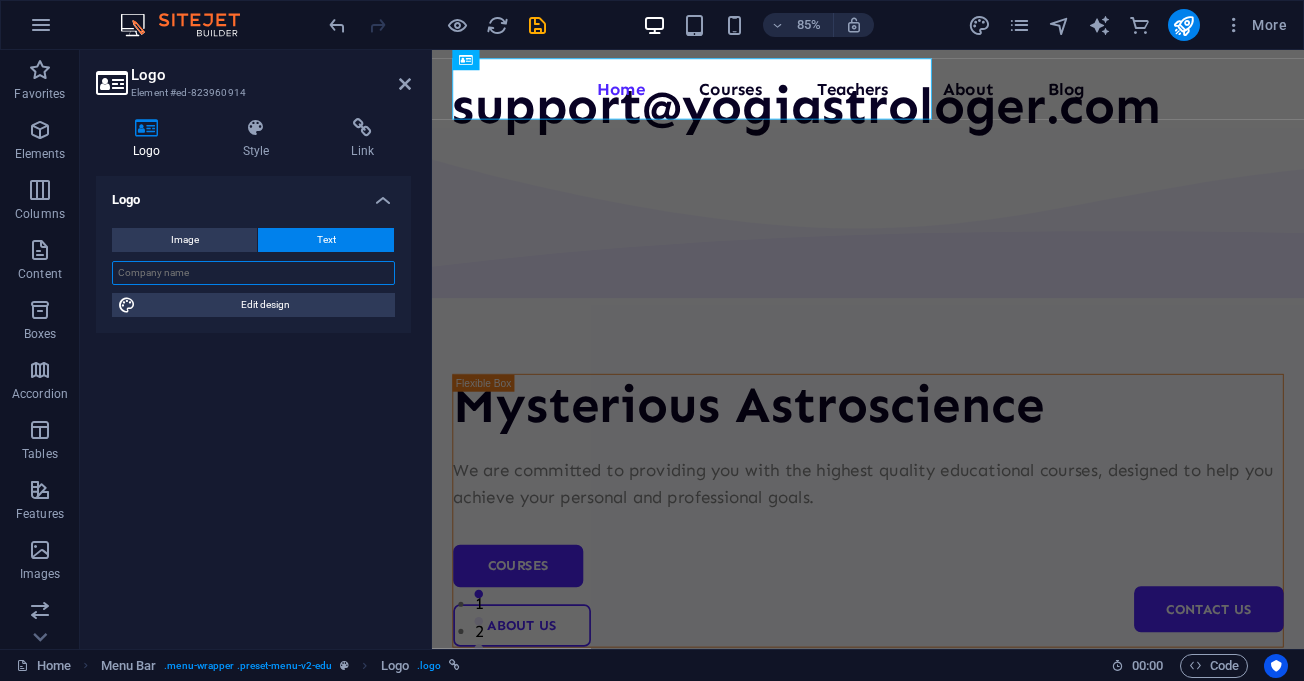 click at bounding box center (253, 273) 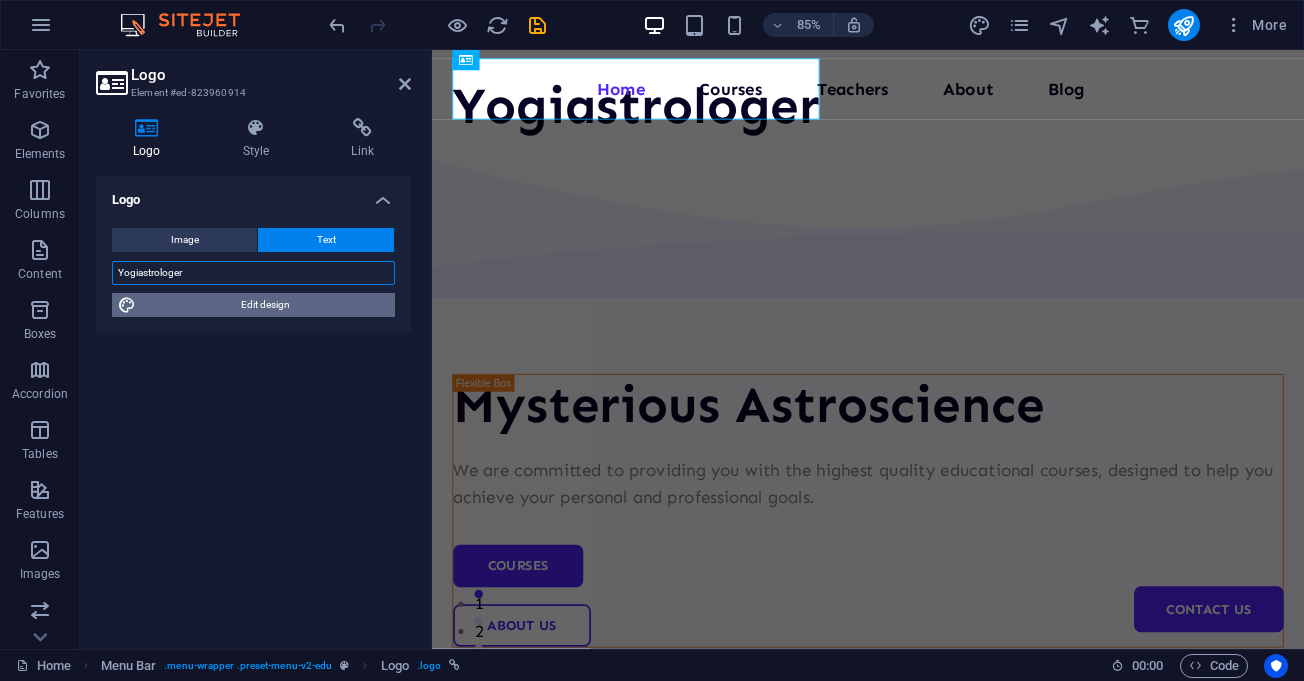 type on "Yogiastrologer" 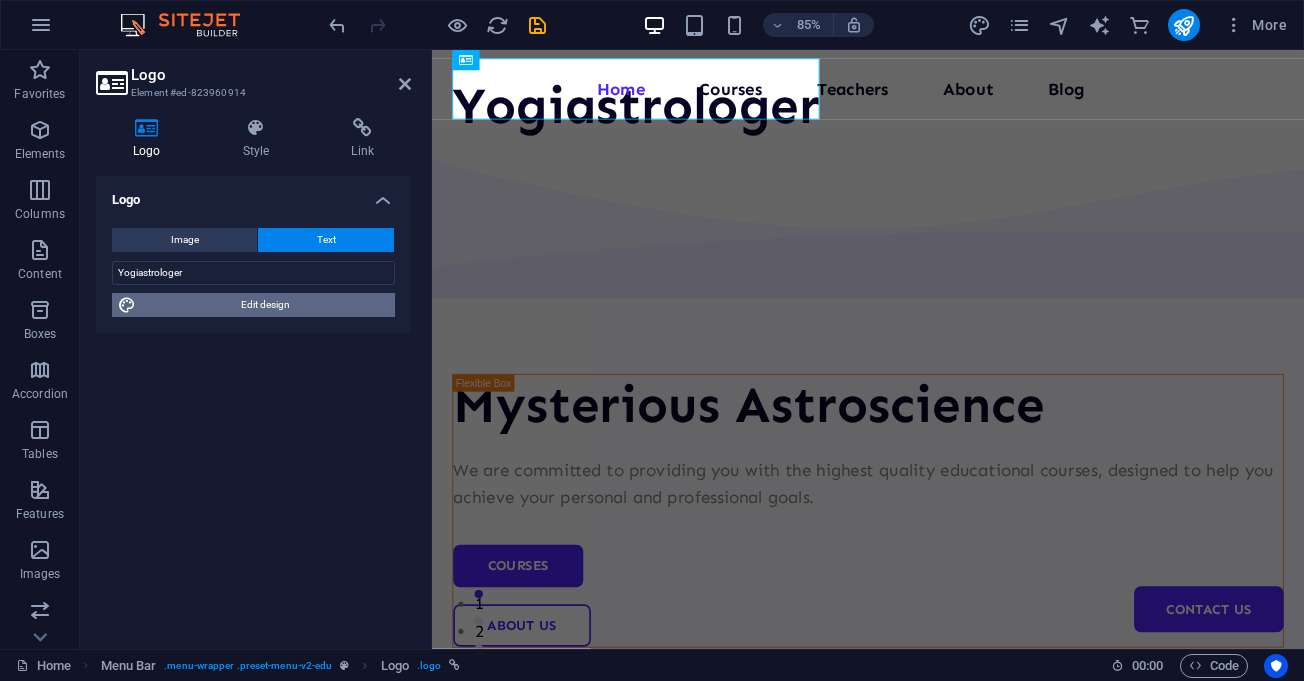 click on "Edit design" at bounding box center [265, 305] 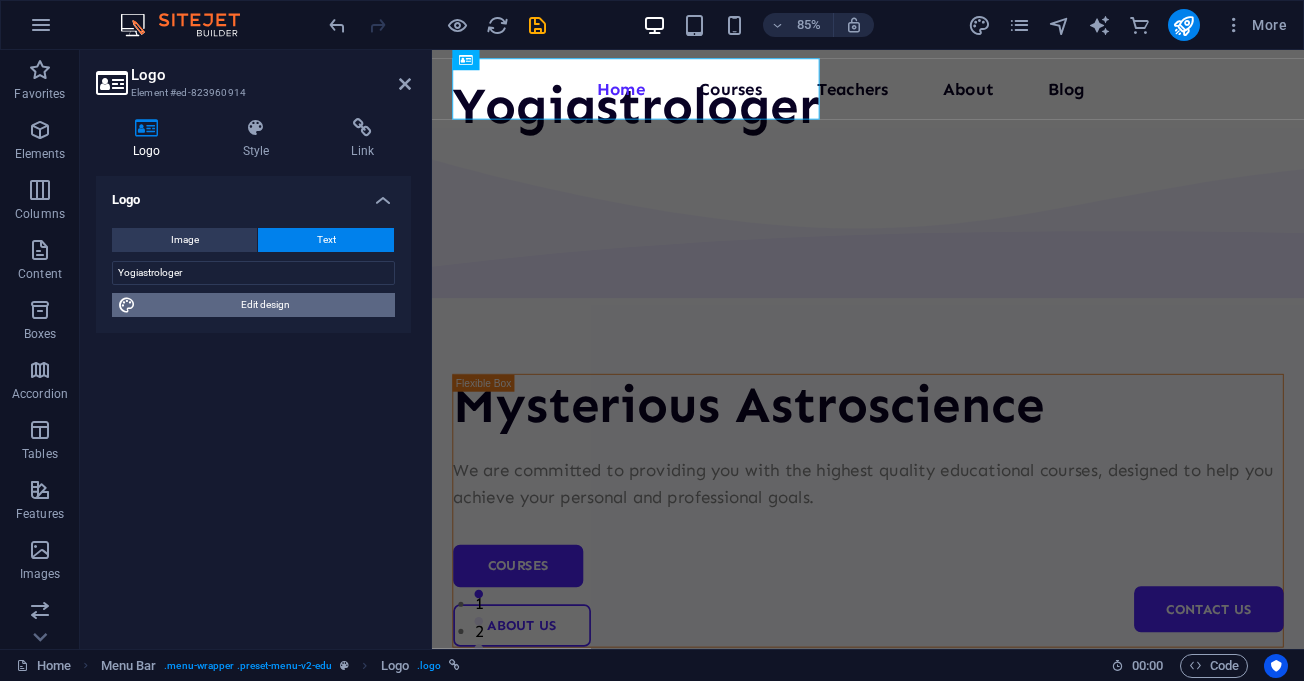 select on "px" 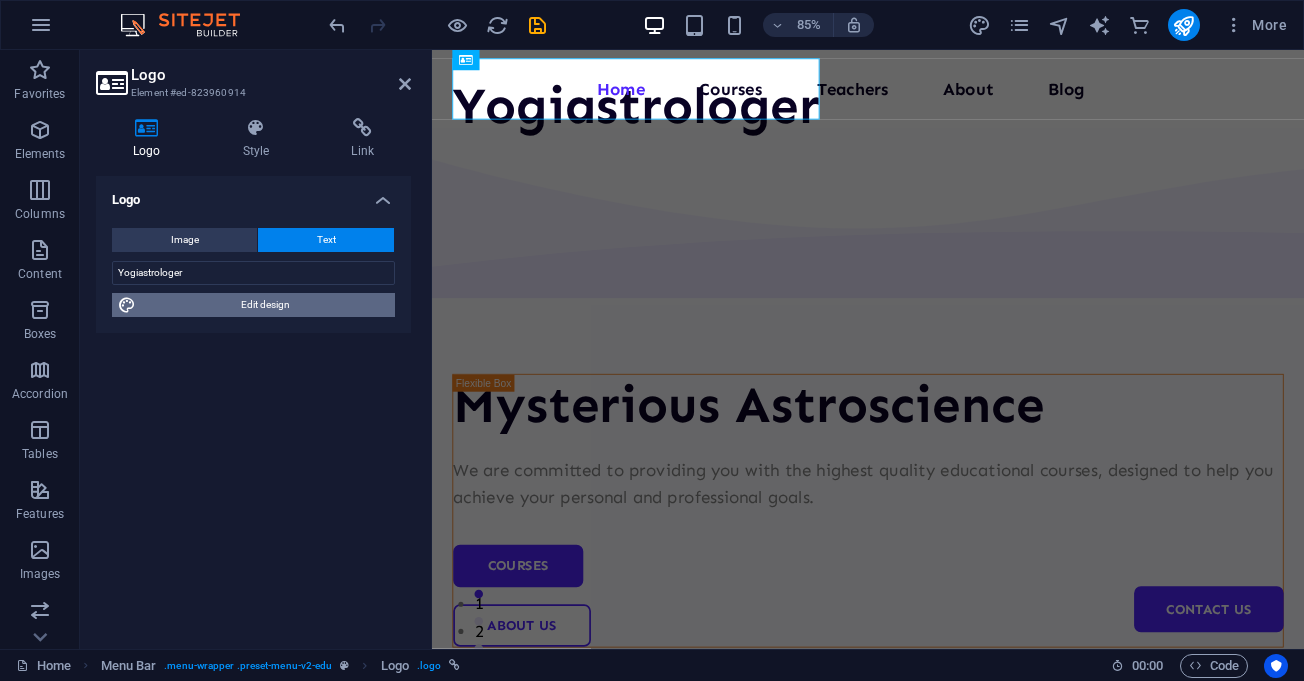 select on "700" 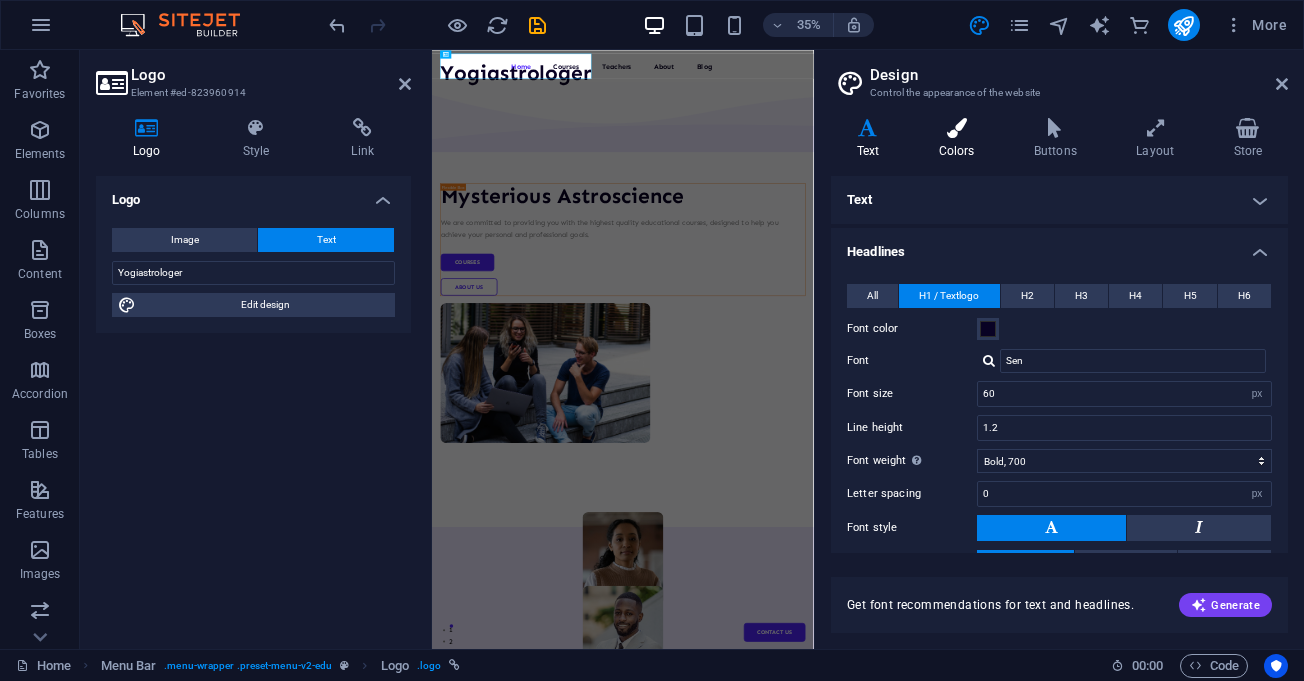 click at bounding box center [956, 128] 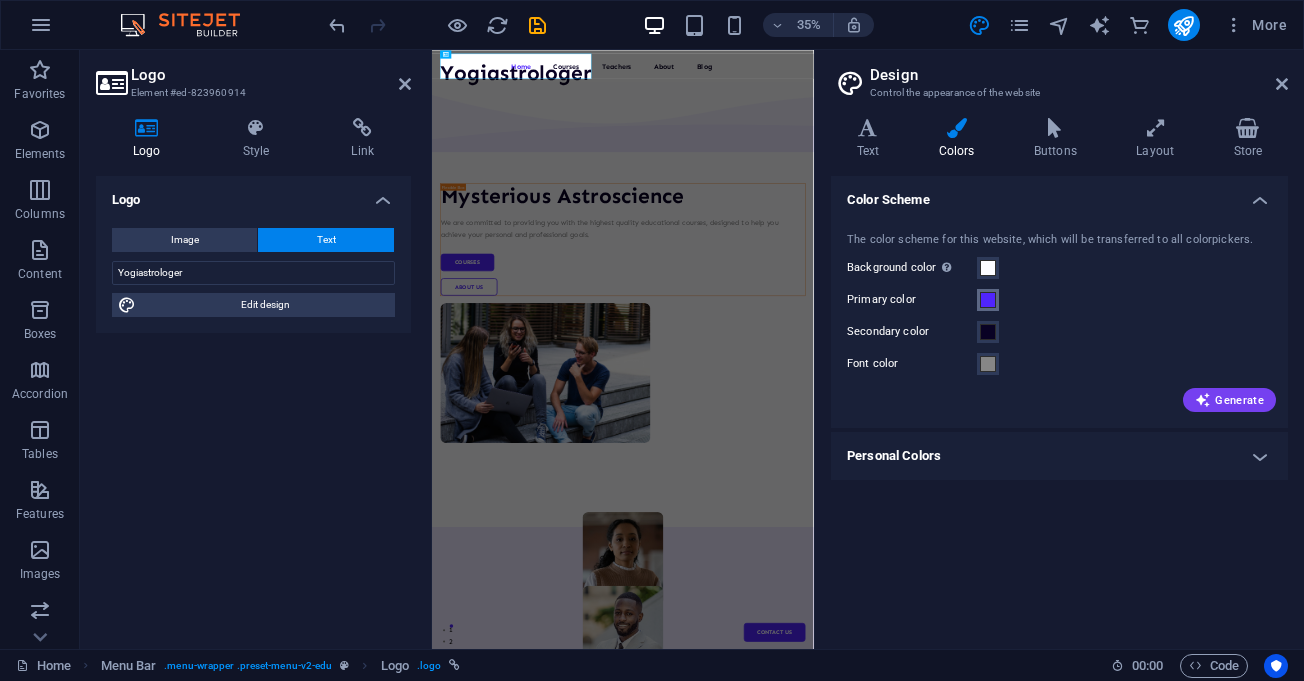 click at bounding box center (988, 300) 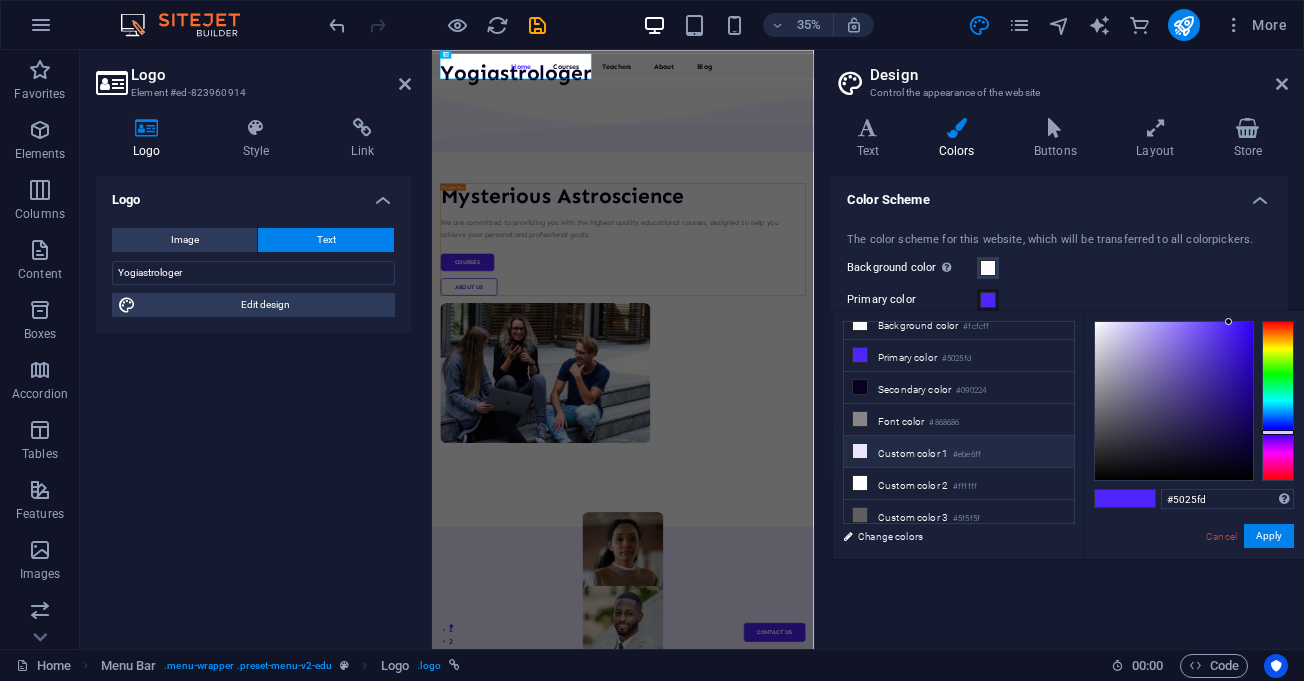 scroll, scrollTop: 0, scrollLeft: 0, axis: both 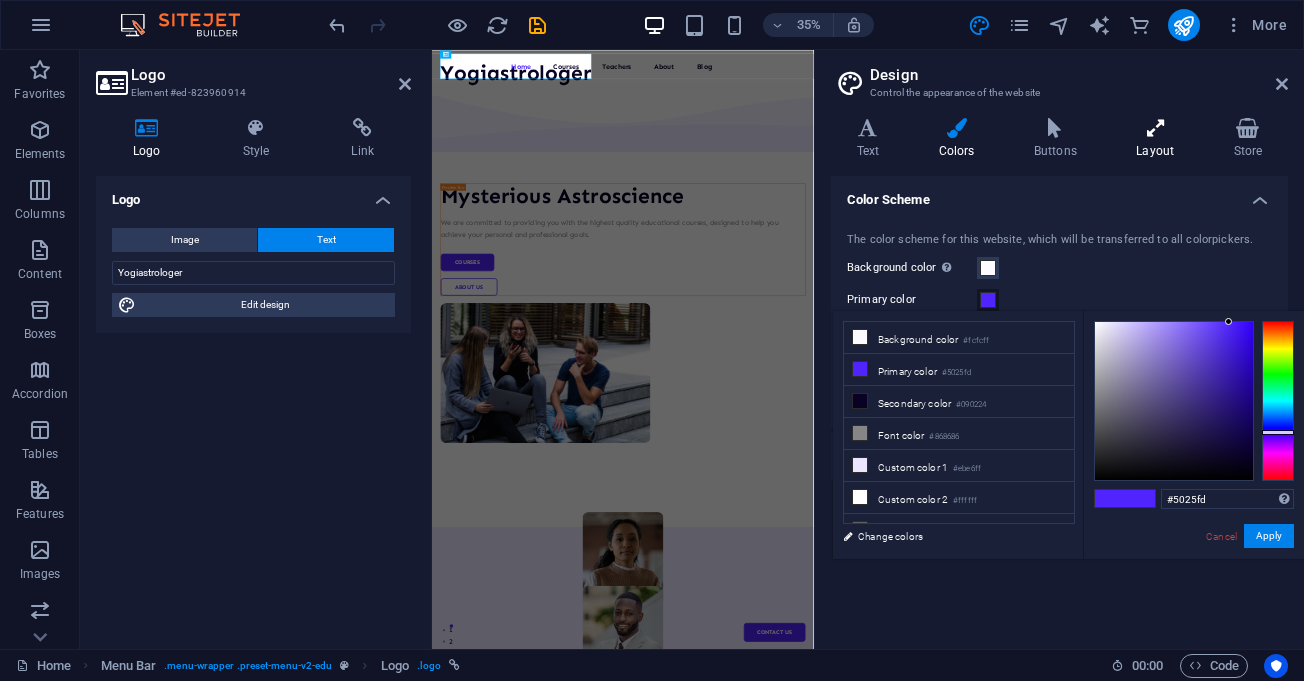 click on "Layout" at bounding box center [1159, 139] 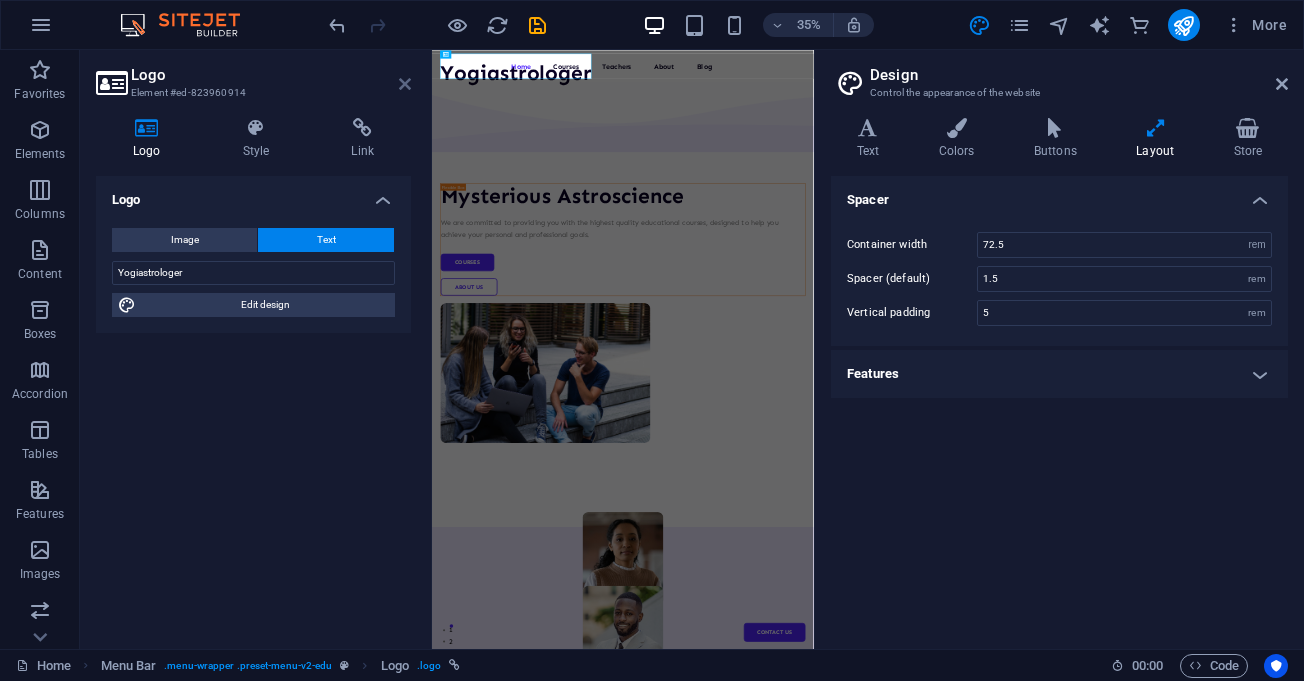 click at bounding box center [405, 84] 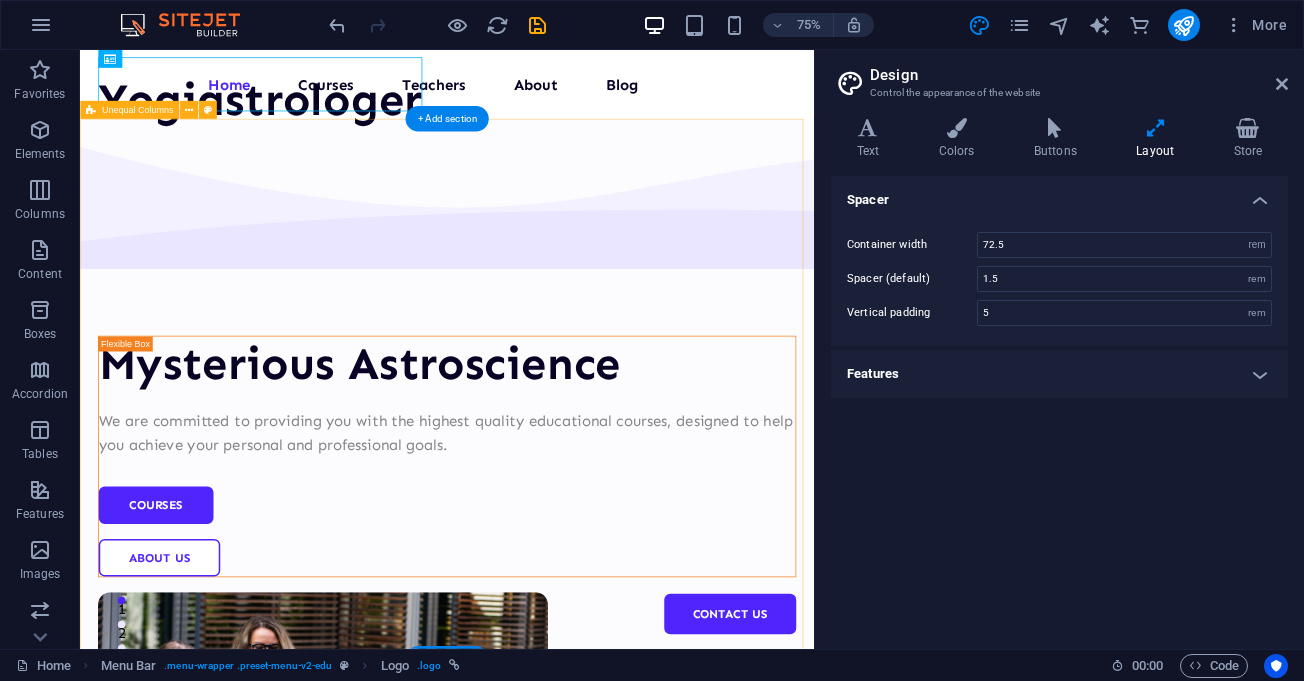 click on "Mysterious Astroscience We are committed to providing you with the highest quality educational courses, designed to help you achieve your personal and professional goals. Courses About Us" at bounding box center (569, 777) 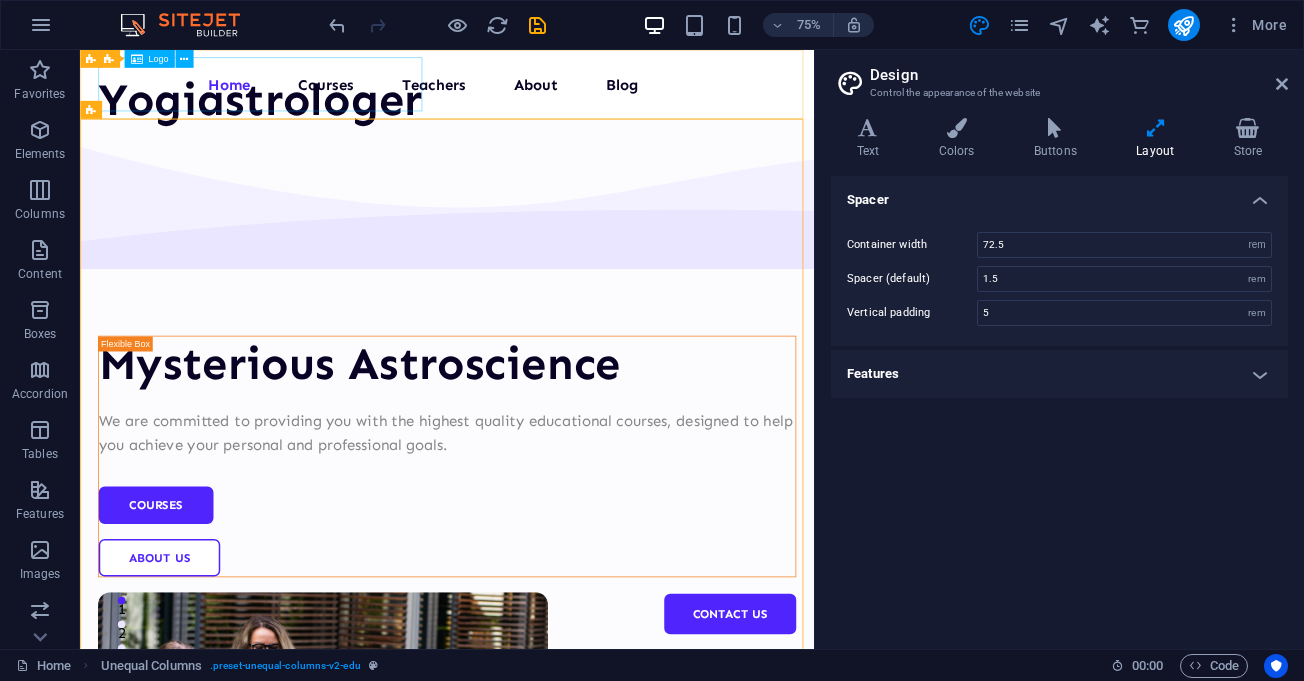 click on "Logo" at bounding box center [158, 59] 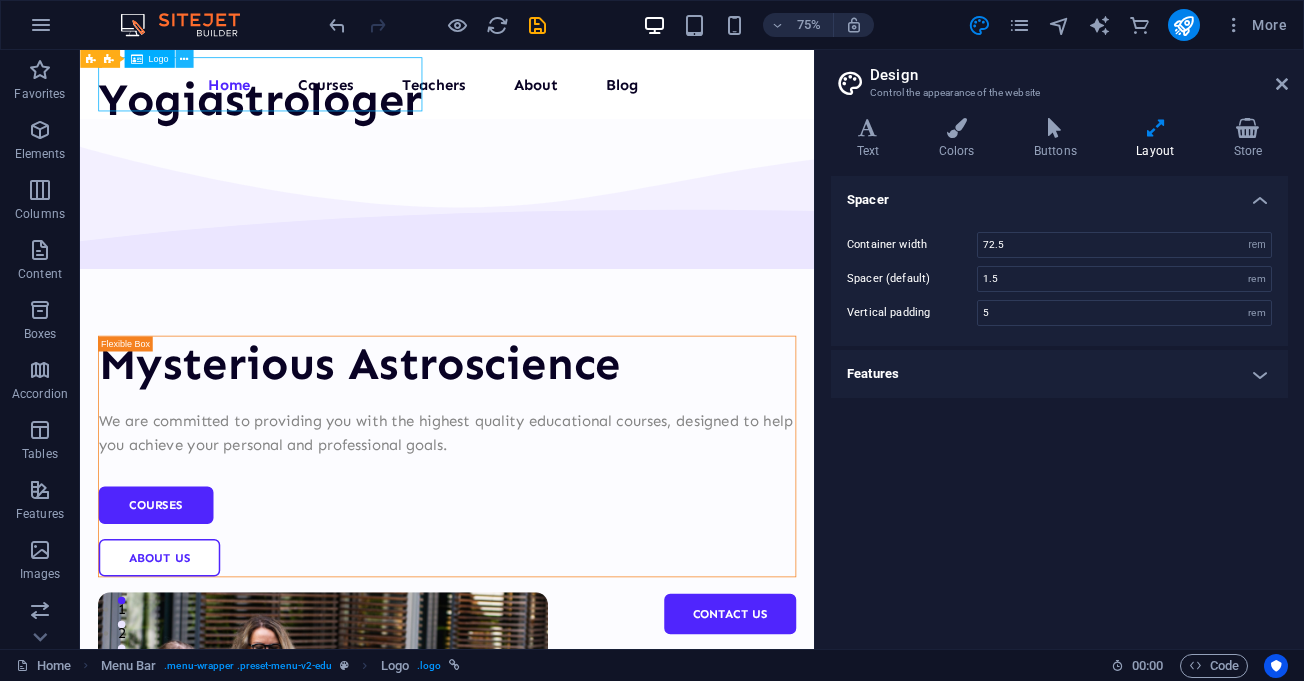 click at bounding box center [184, 59] 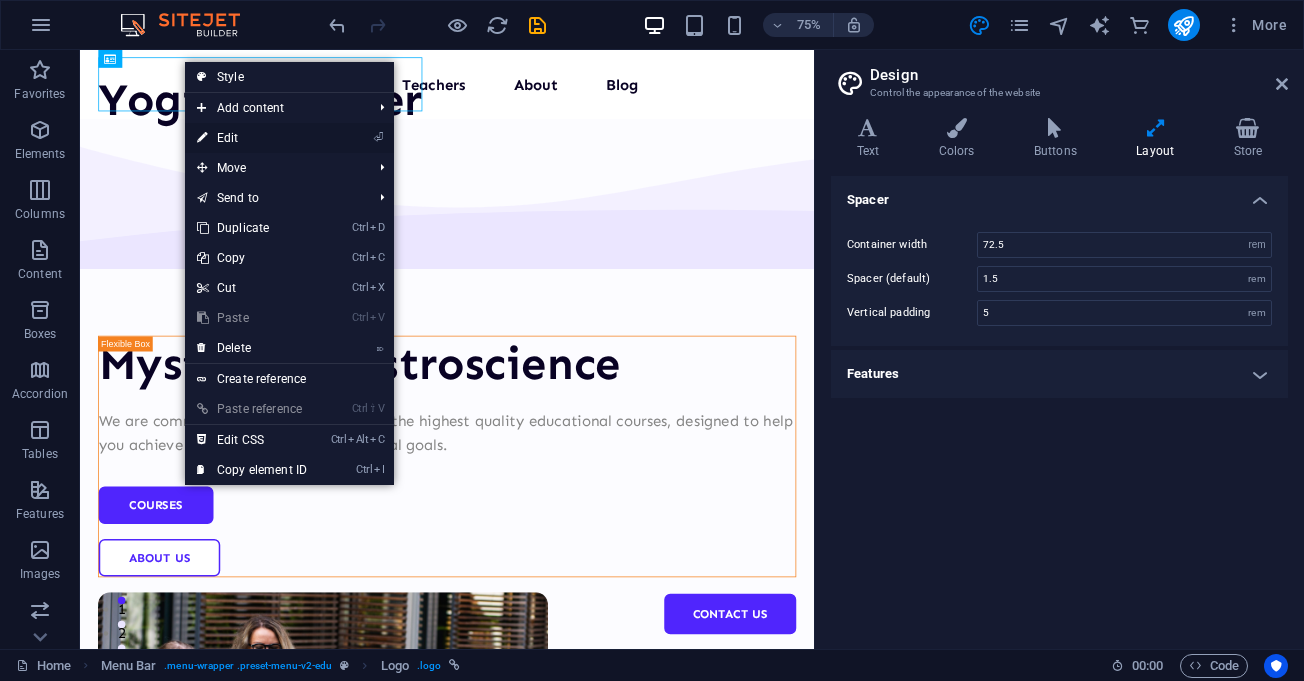 click on "⏎  Edit" at bounding box center [252, 138] 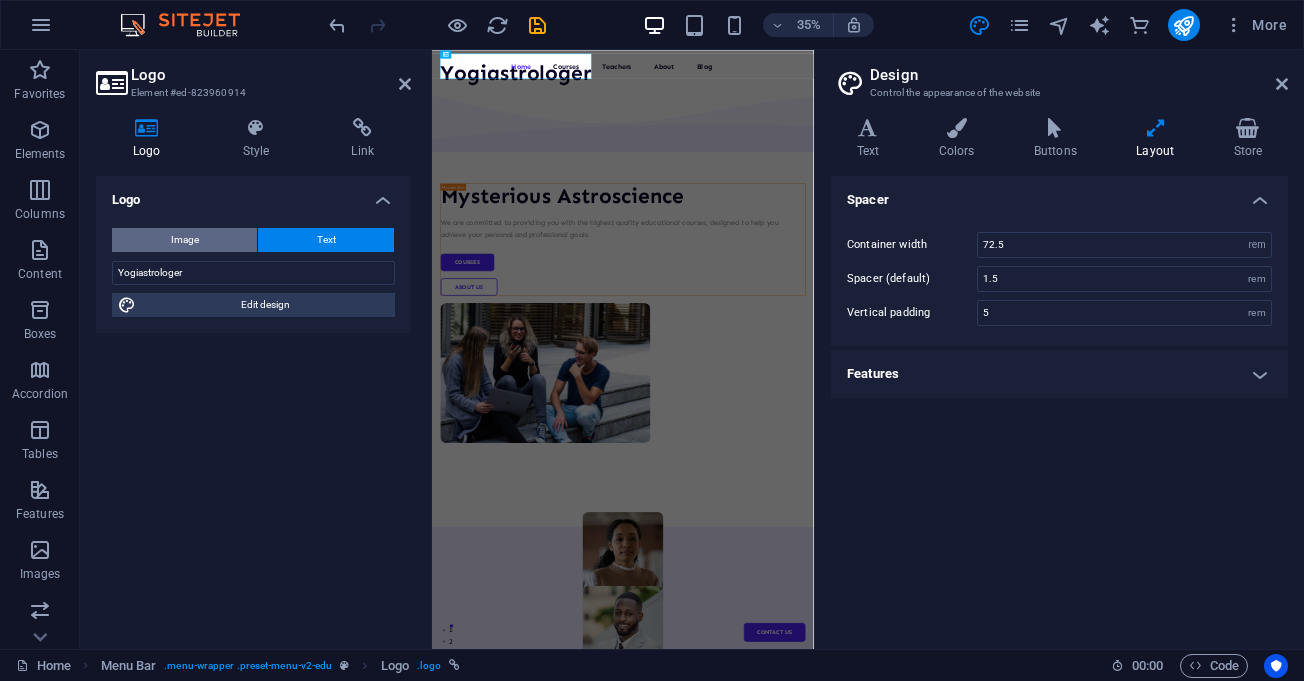 click on "Image" at bounding box center [185, 240] 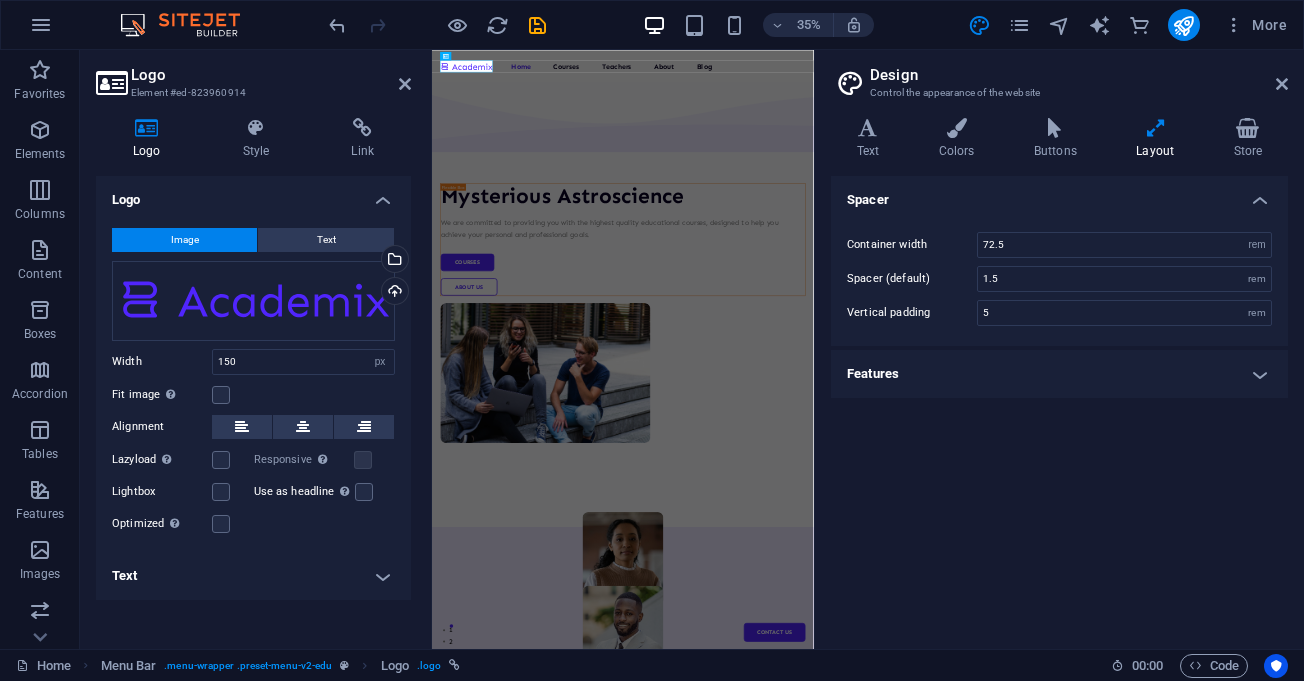 drag, startPoint x: 336, startPoint y: 314, endPoint x: 270, endPoint y: 441, distance: 143.12582 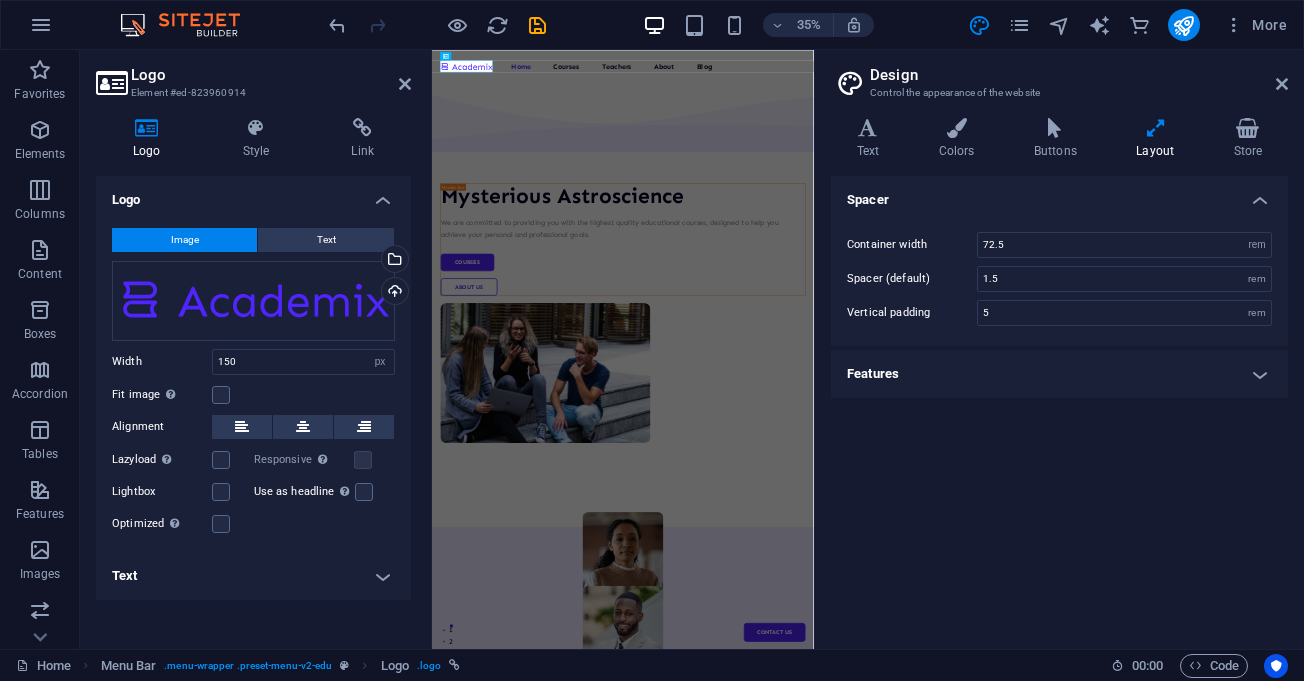 click on "Text" at bounding box center (253, 576) 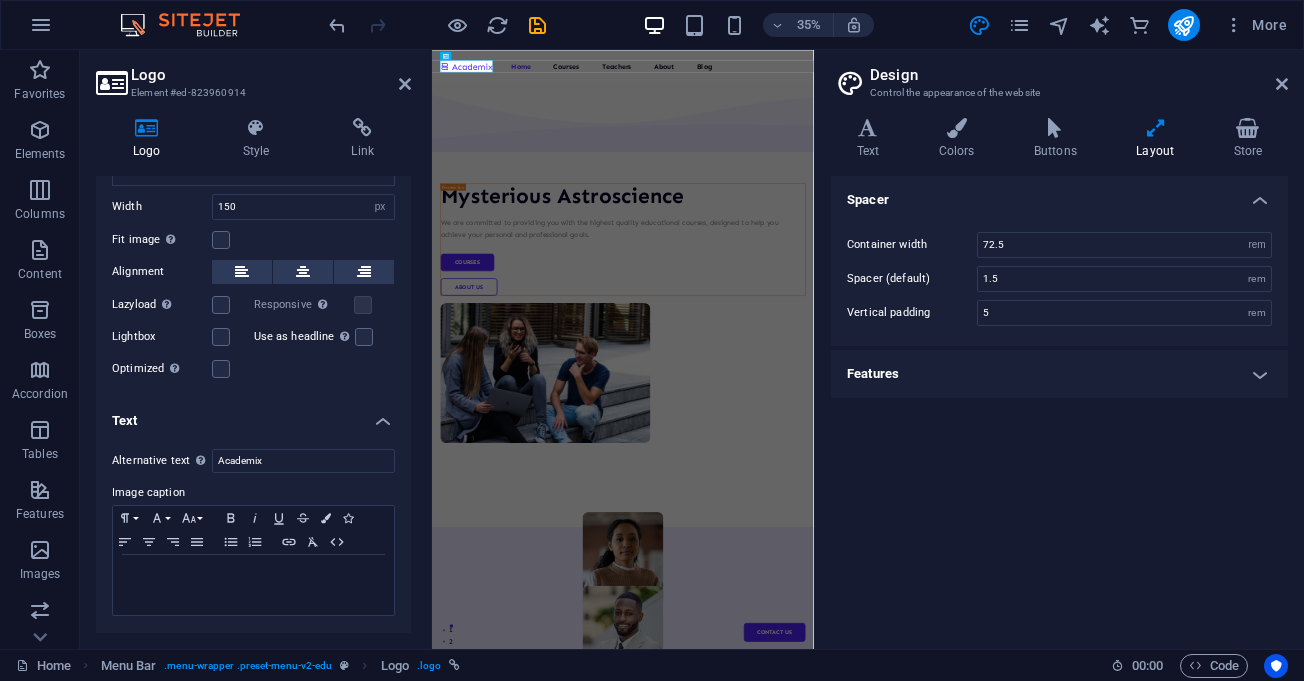 scroll, scrollTop: 0, scrollLeft: 0, axis: both 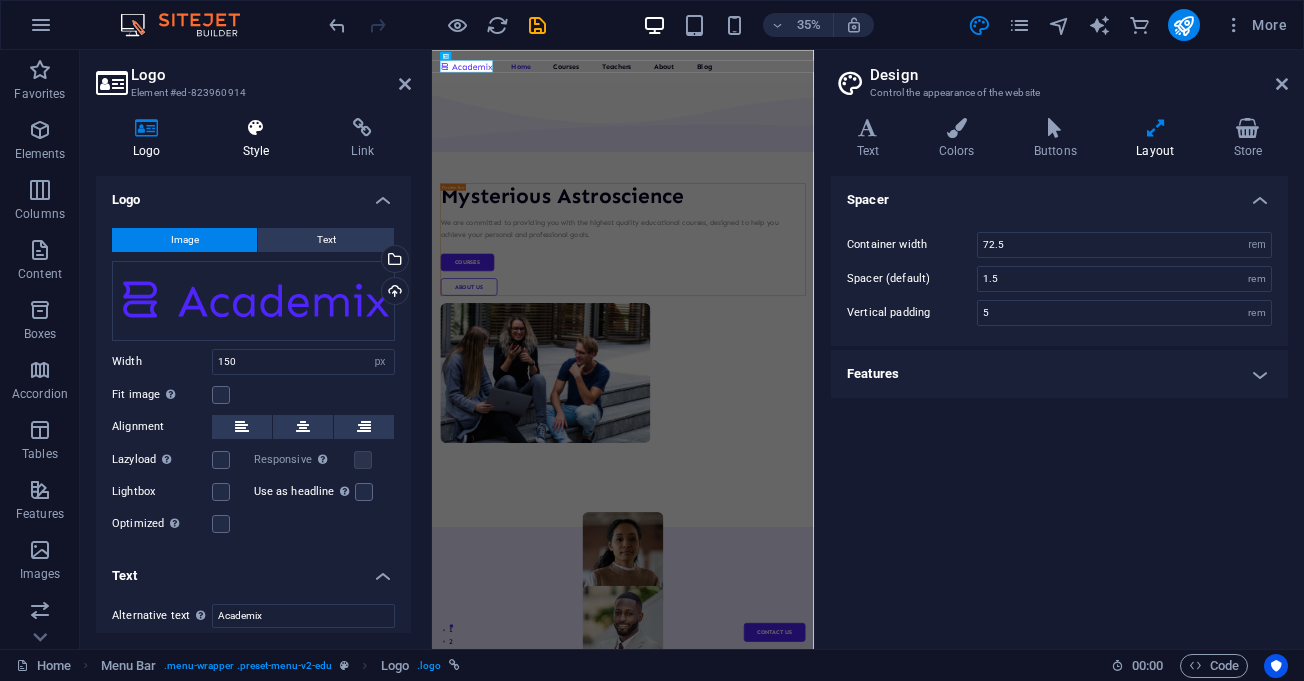 click at bounding box center [256, 128] 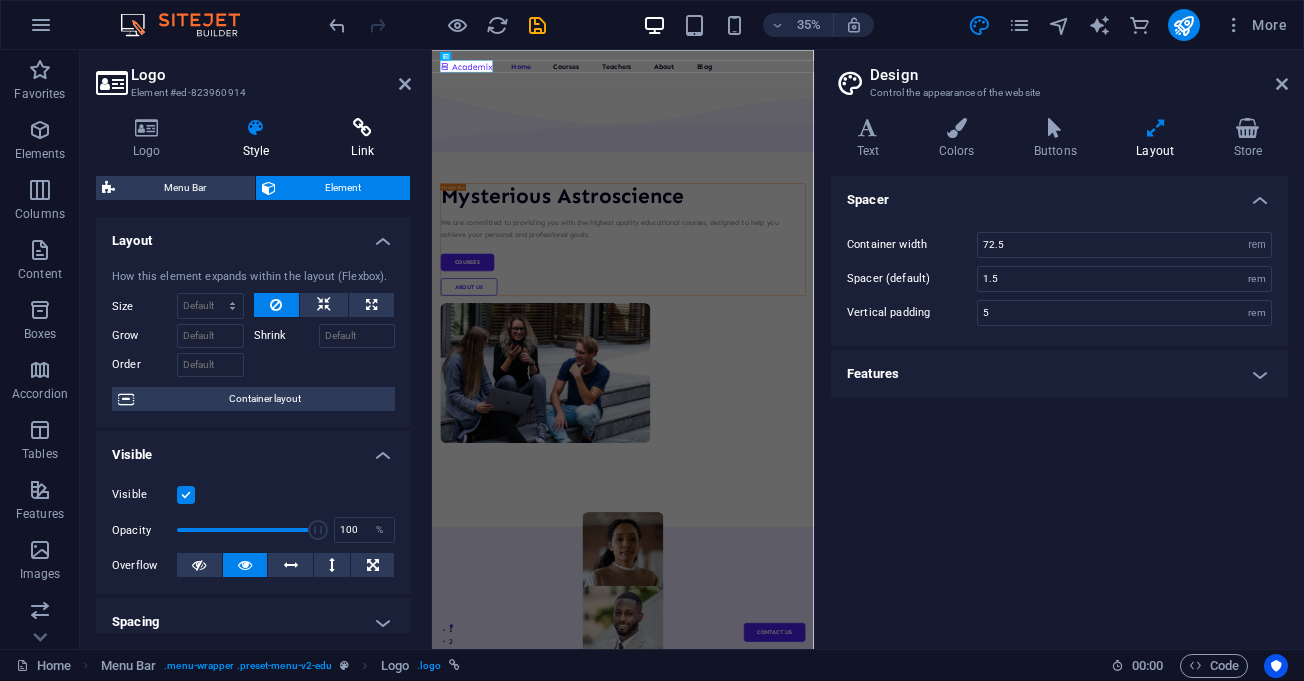 click on "Link" at bounding box center (362, 139) 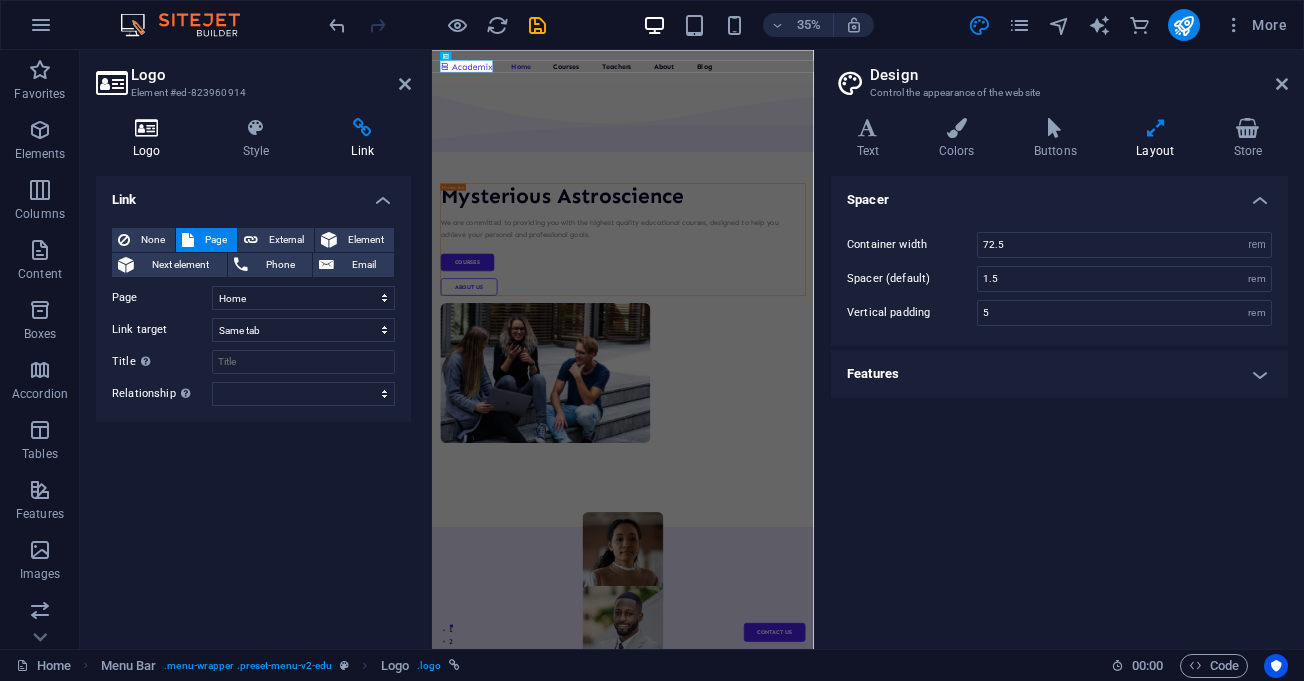 click on "Logo" at bounding box center (151, 139) 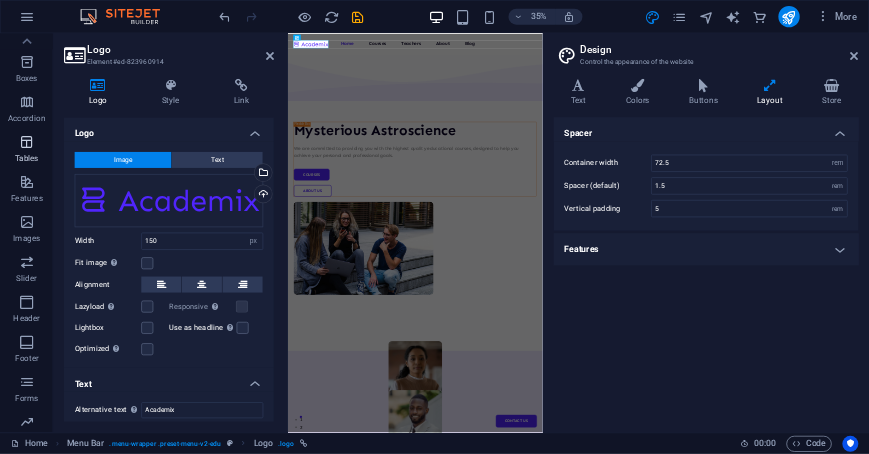 scroll, scrollTop: 208, scrollLeft: 0, axis: vertical 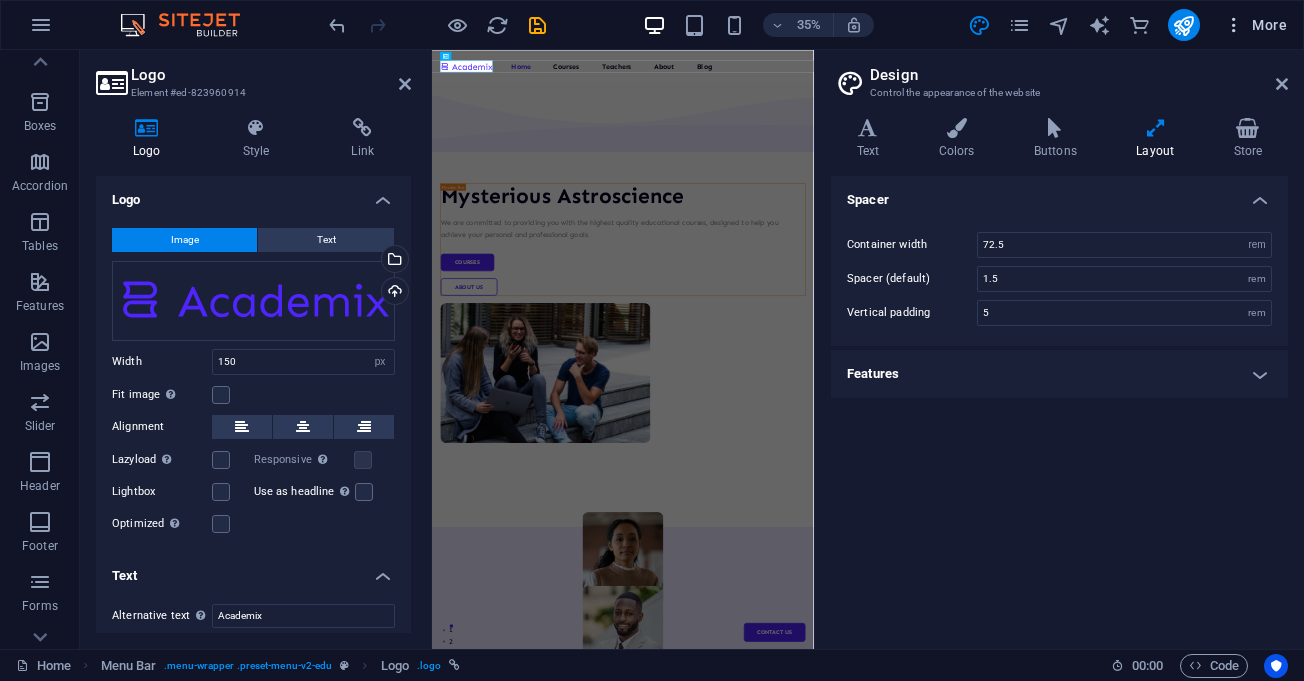 click at bounding box center (1234, 25) 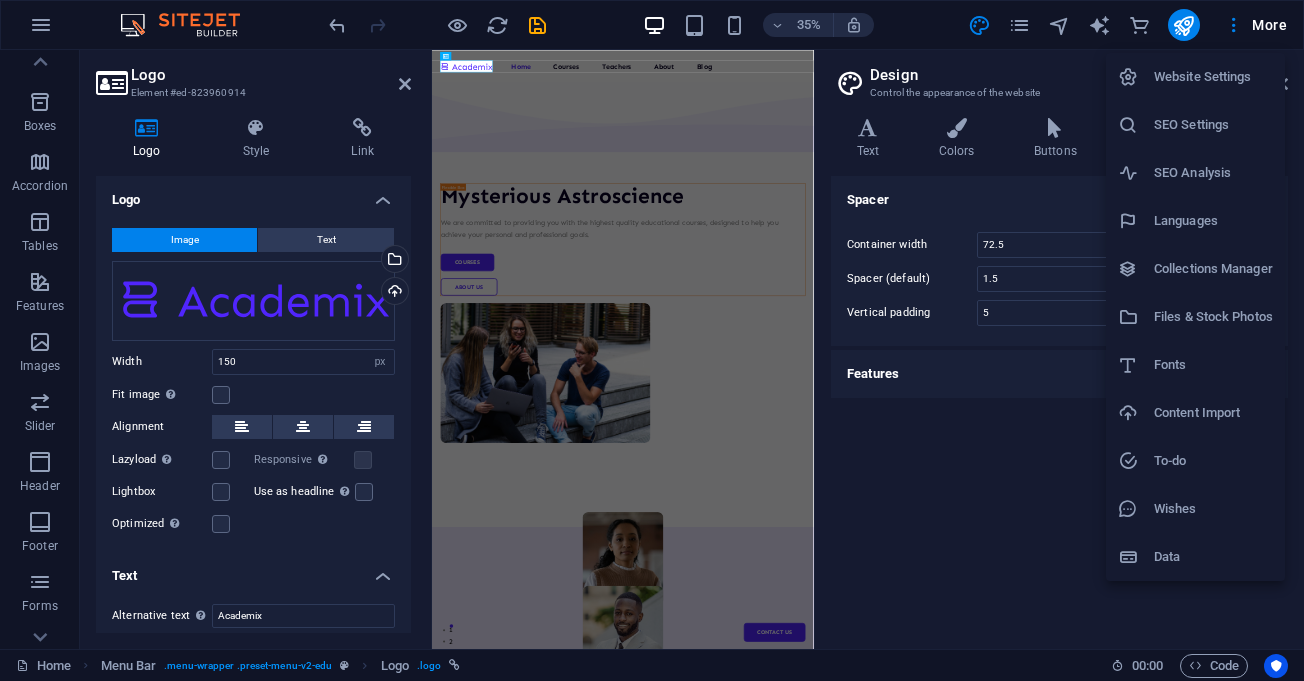 click on "SEO Settings" at bounding box center [1213, 125] 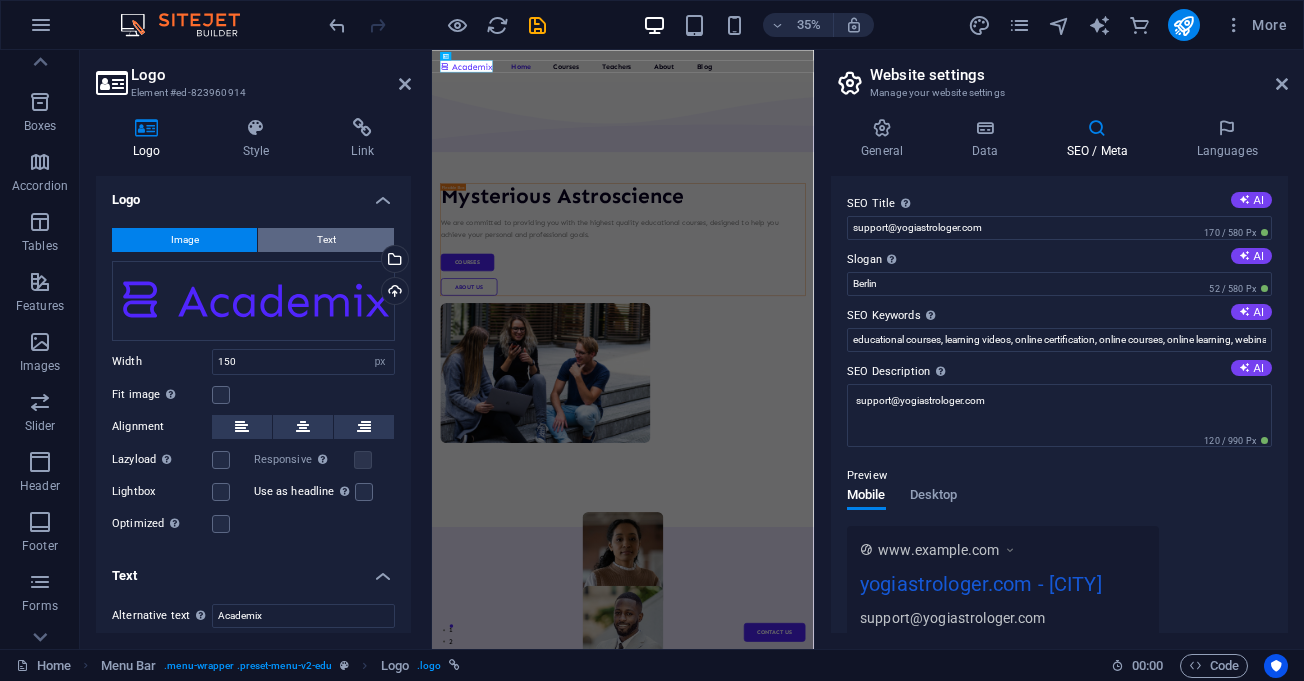 click on "Text" at bounding box center [326, 240] 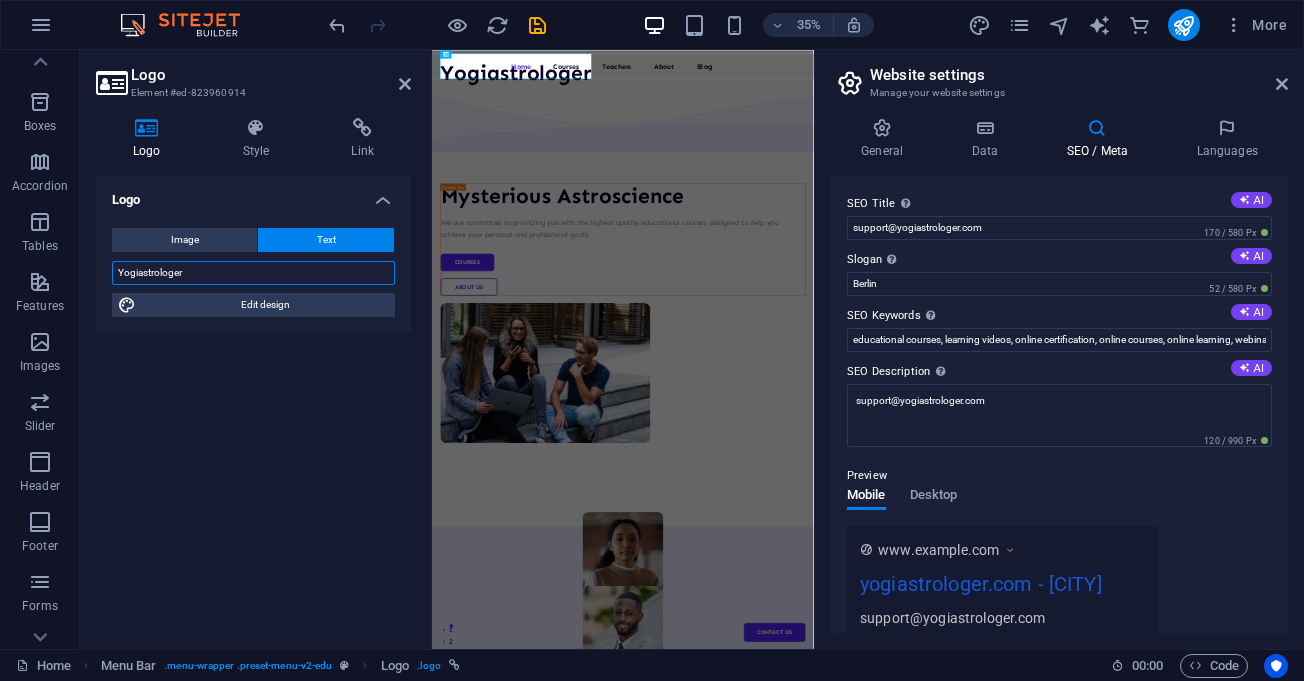 click on "Yogiastrologer" at bounding box center [253, 273] 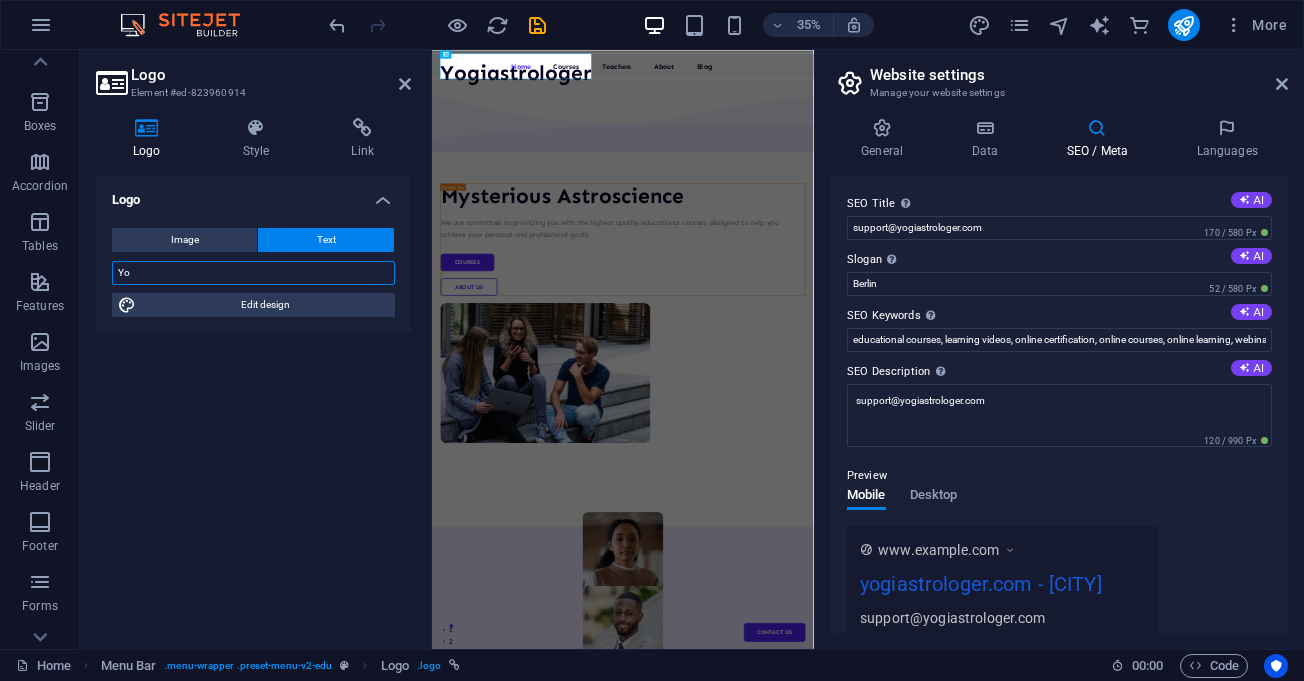 type on "Y" 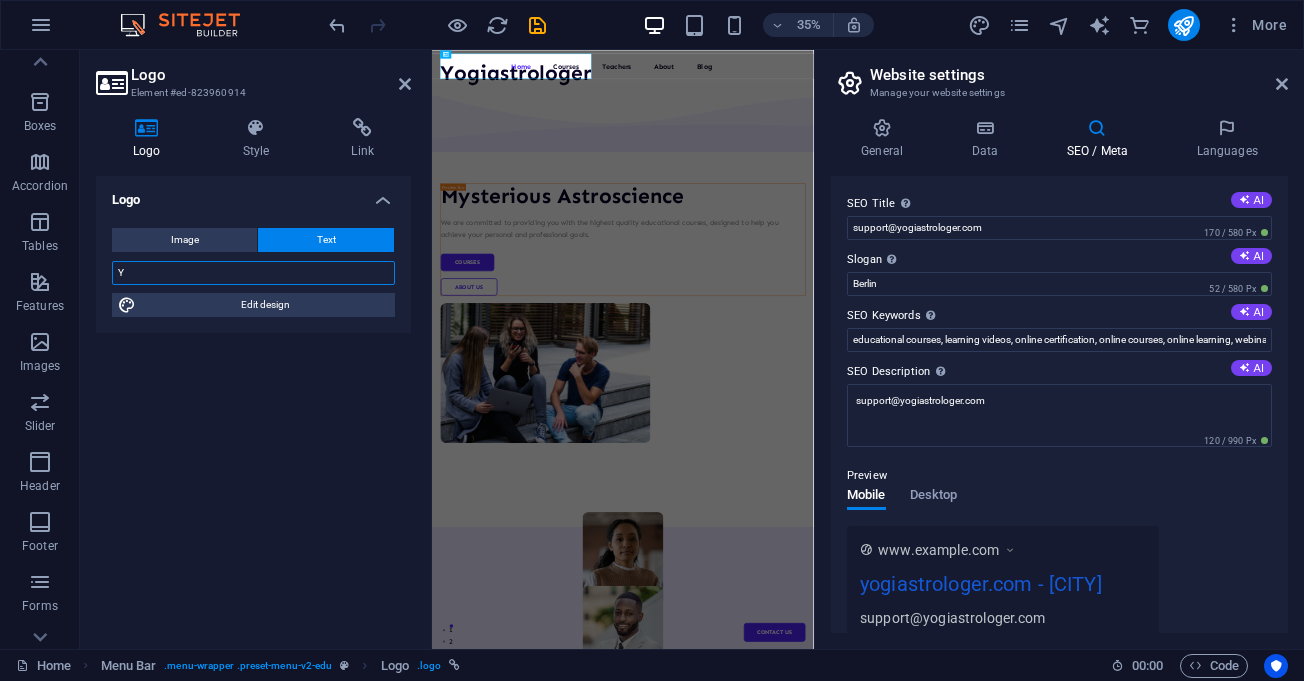 type 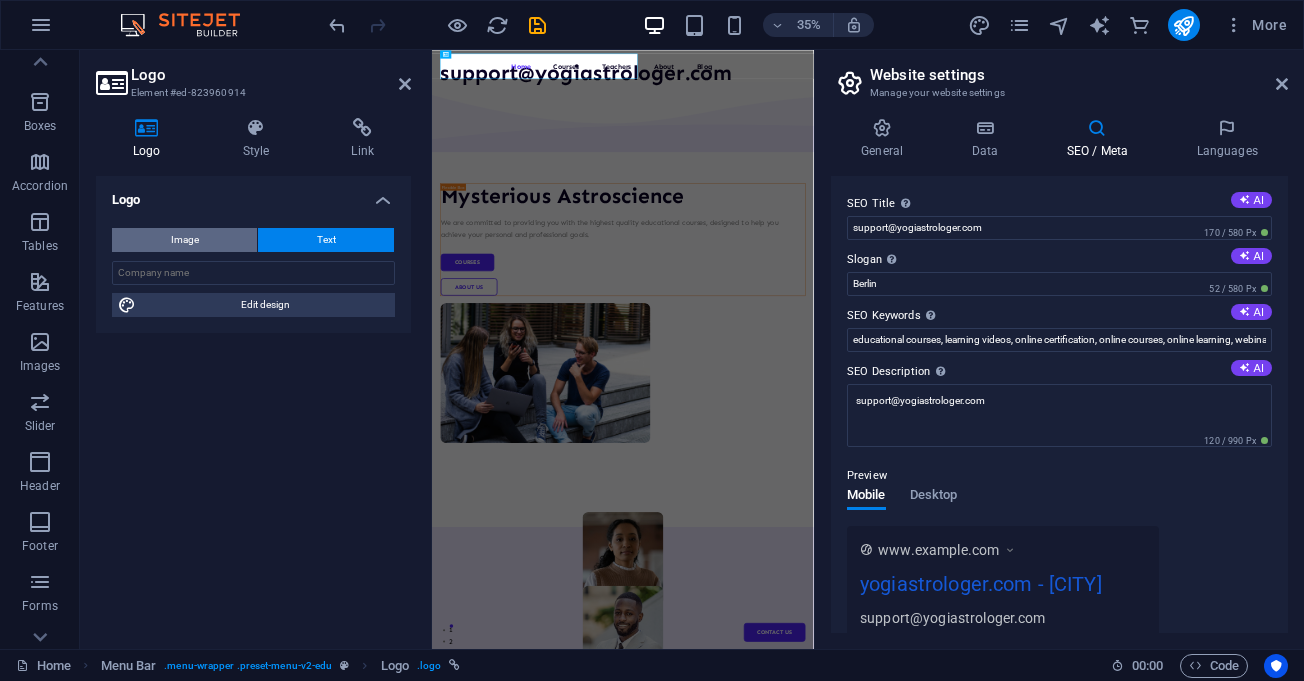 click on "Image" at bounding box center [184, 240] 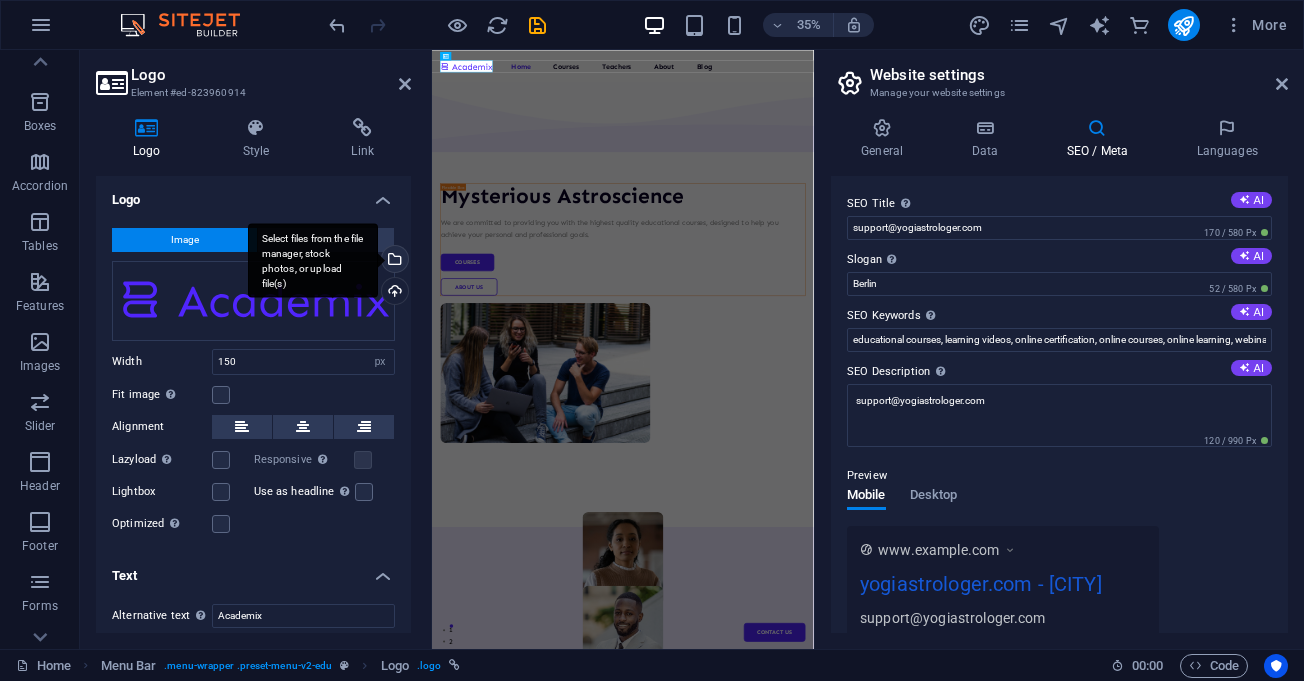 click on "Select files from the file manager, stock photos, or upload file(s)" at bounding box center [393, 261] 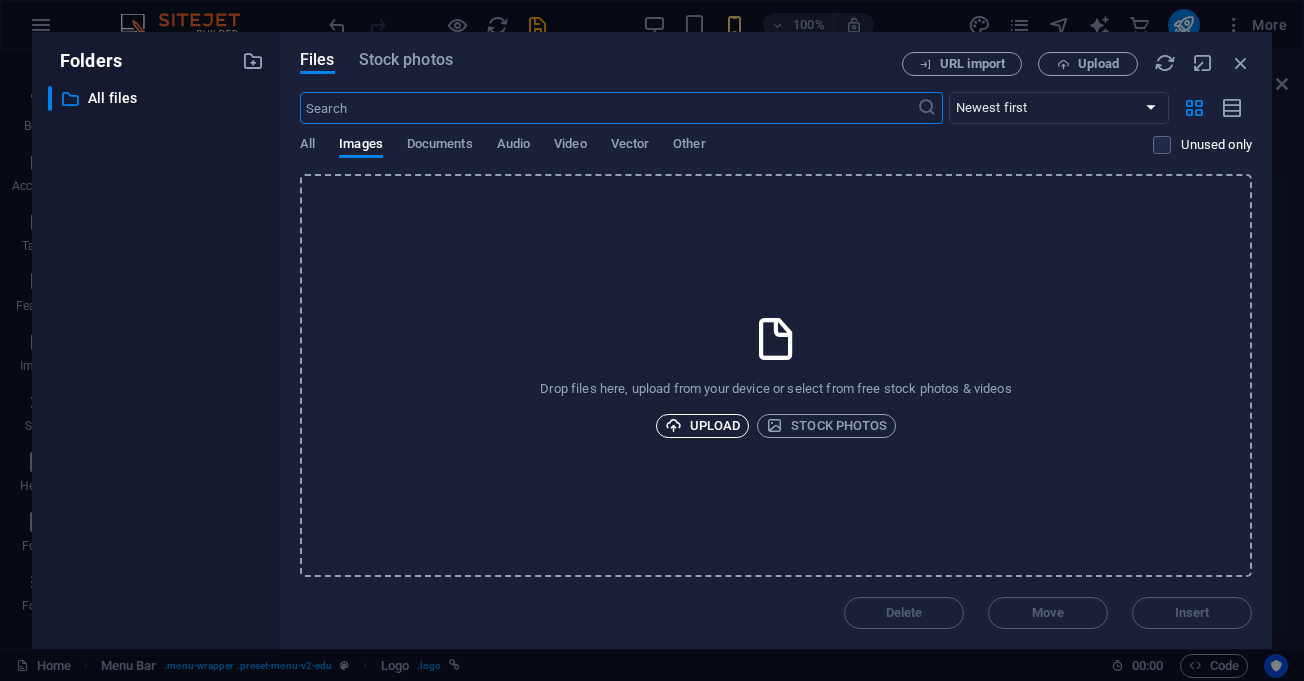 click on "Upload" at bounding box center (703, 426) 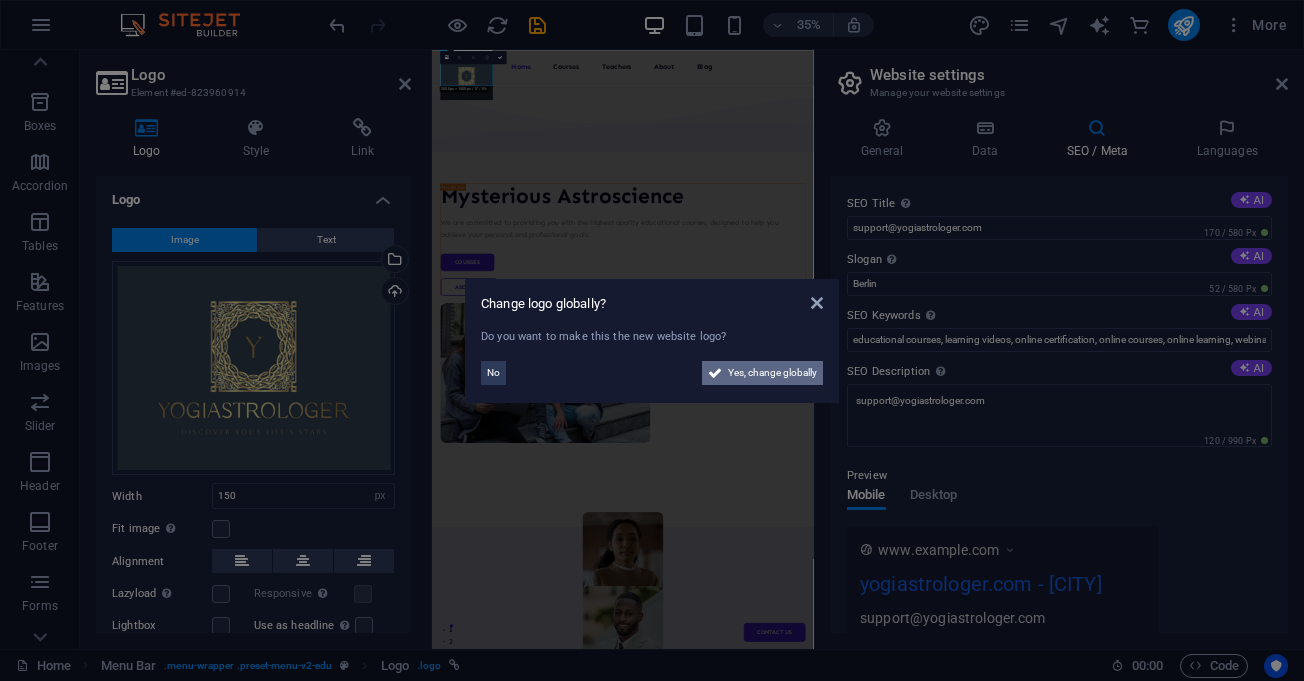 click on "Yes, change globally" at bounding box center [772, 373] 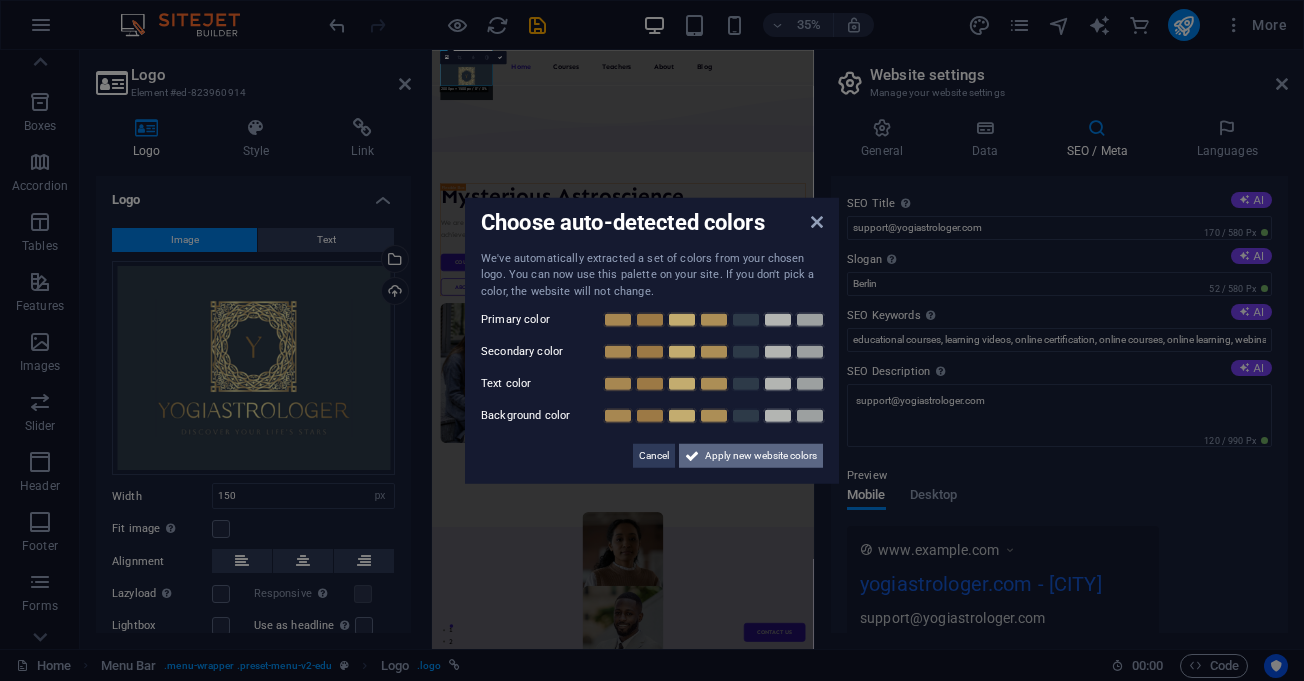 click on "Apply new website colors" at bounding box center (761, 456) 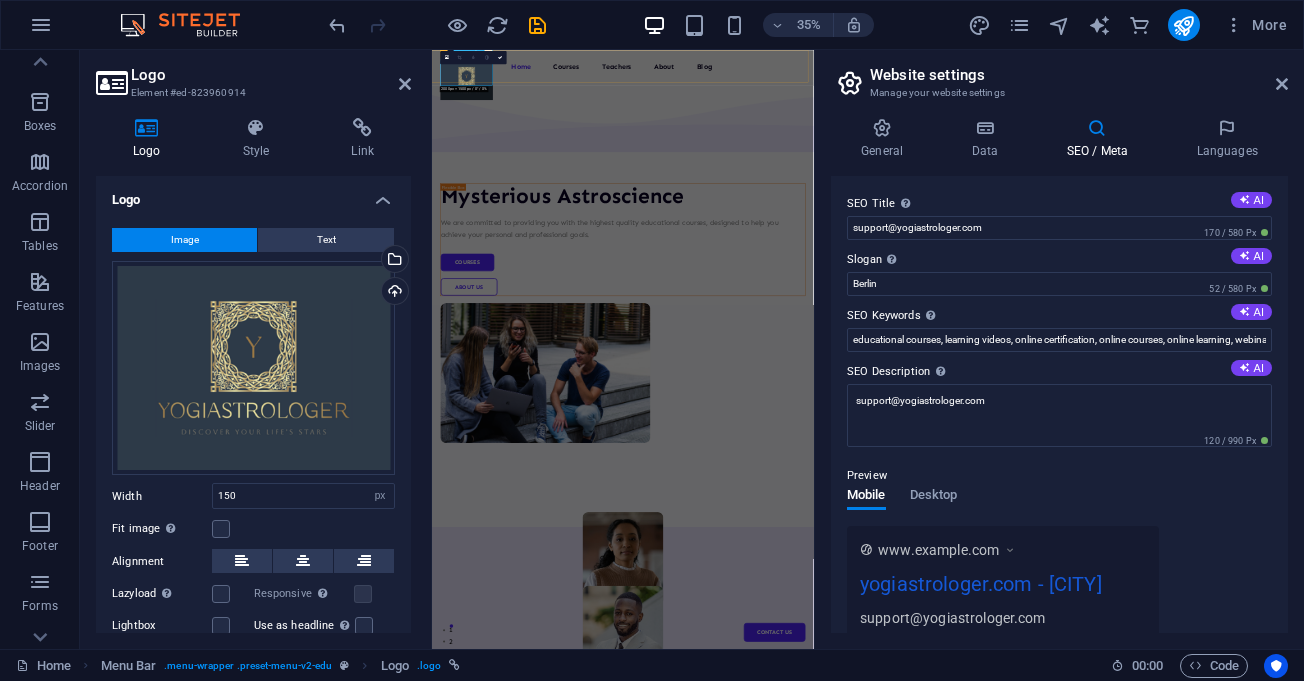 click at bounding box center (531, 136) 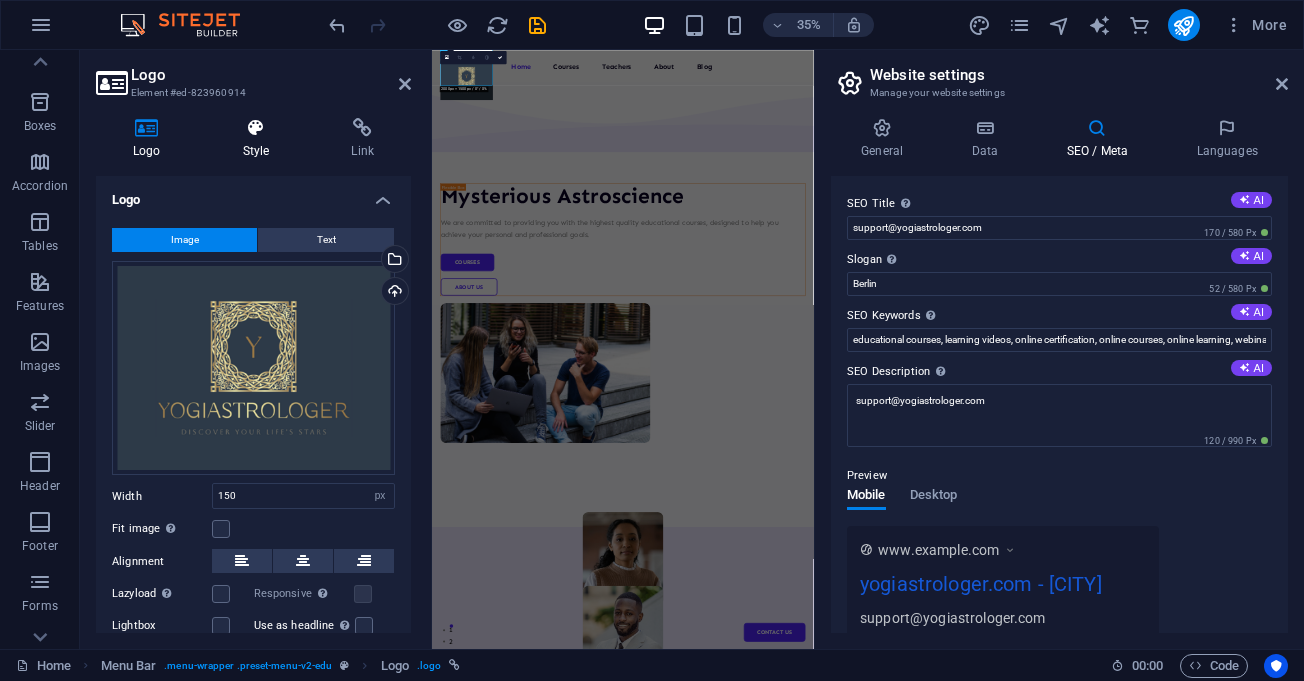 click at bounding box center [256, 128] 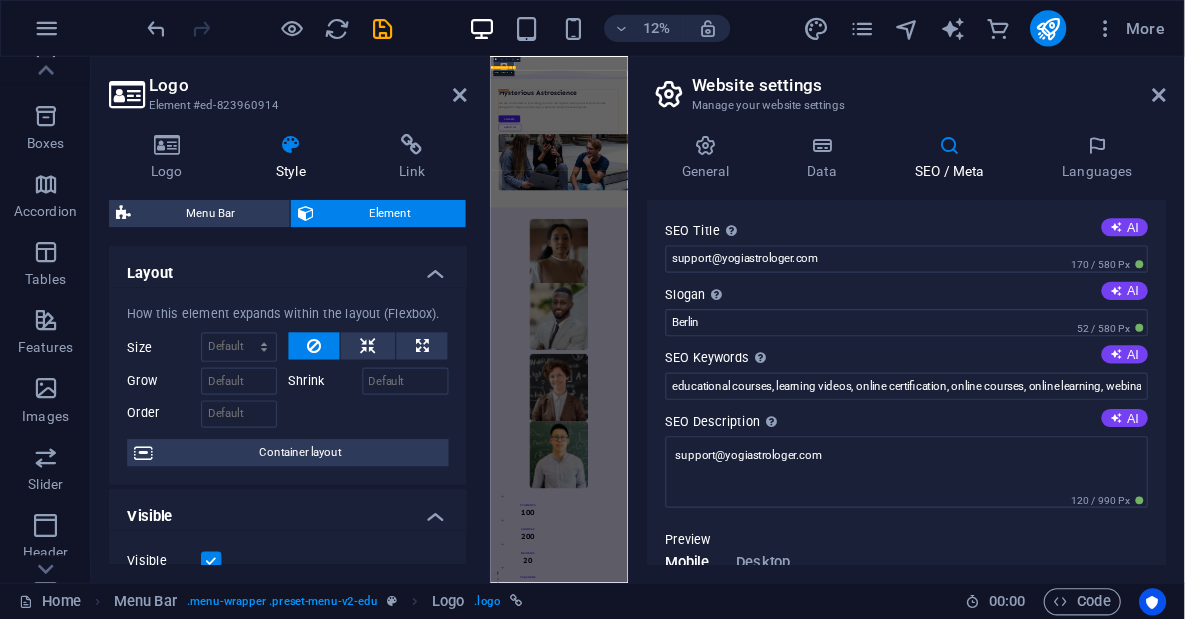 scroll, scrollTop: 208, scrollLeft: 0, axis: vertical 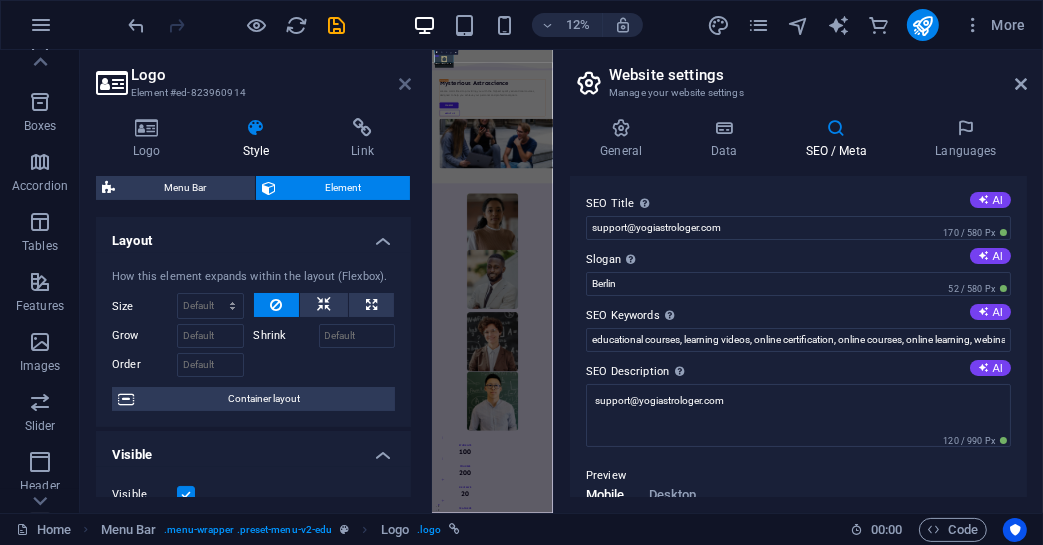 click at bounding box center [405, 84] 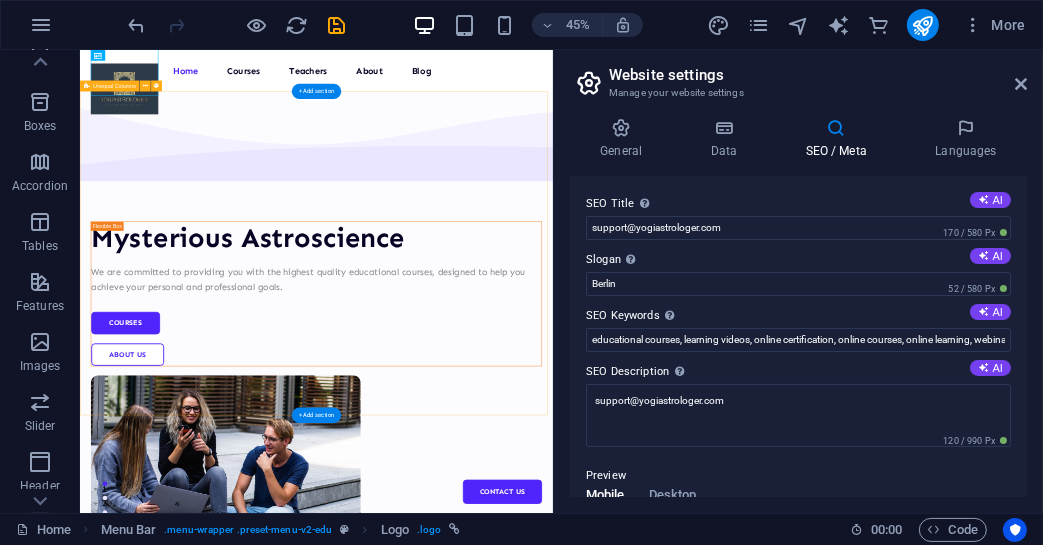 click on "Mysterious Astroscience We are committed to providing you with the highest quality educational courses, designed to help you achieve your personal and professional goals. Courses About Us" at bounding box center (605, 776) 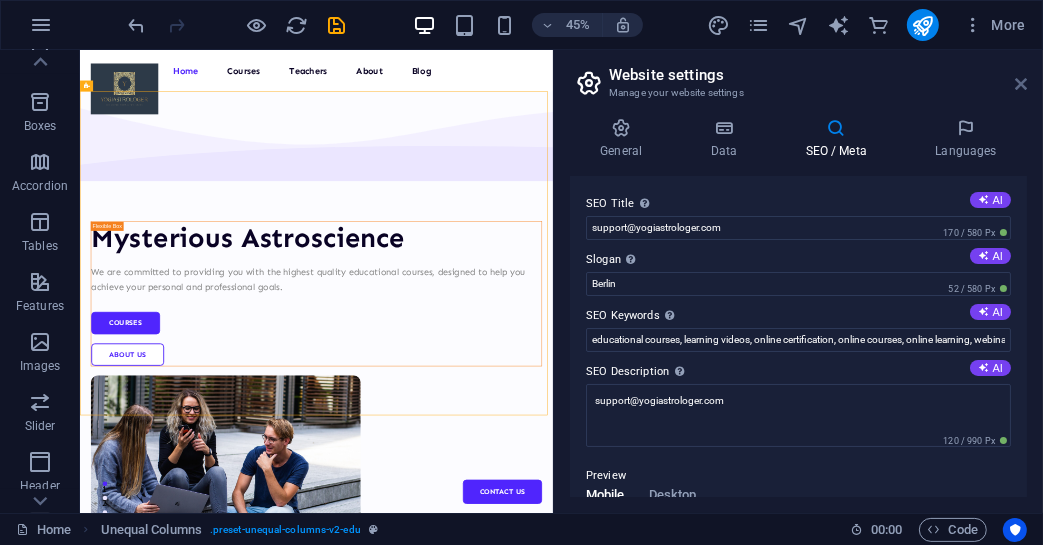 click at bounding box center [1021, 84] 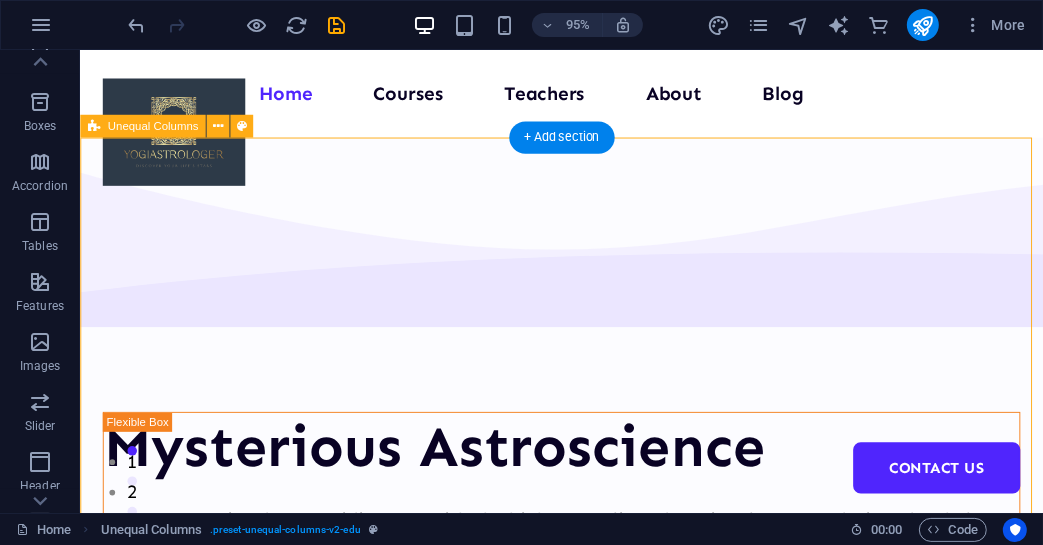 click on "Mysterious Astroscience We are committed to providing you with the highest quality educational courses, designed to help you achieve your personal and professional goals. Courses About Us" at bounding box center [587, 777] 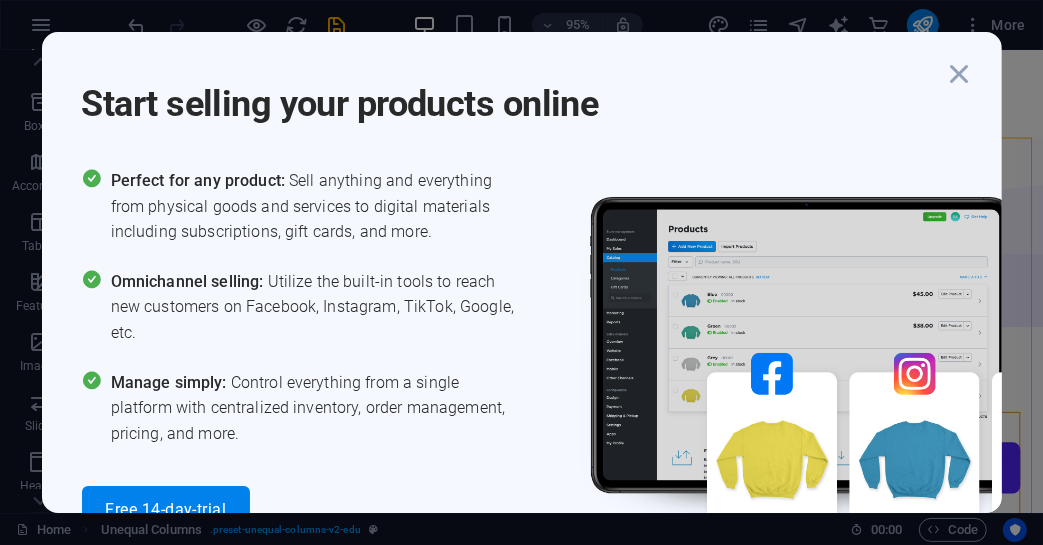 click on "Perfect for any product:   Sell anything and everything from physical goods and services to digital materials including subscriptions, gift cards, and more." at bounding box center [316, 206] 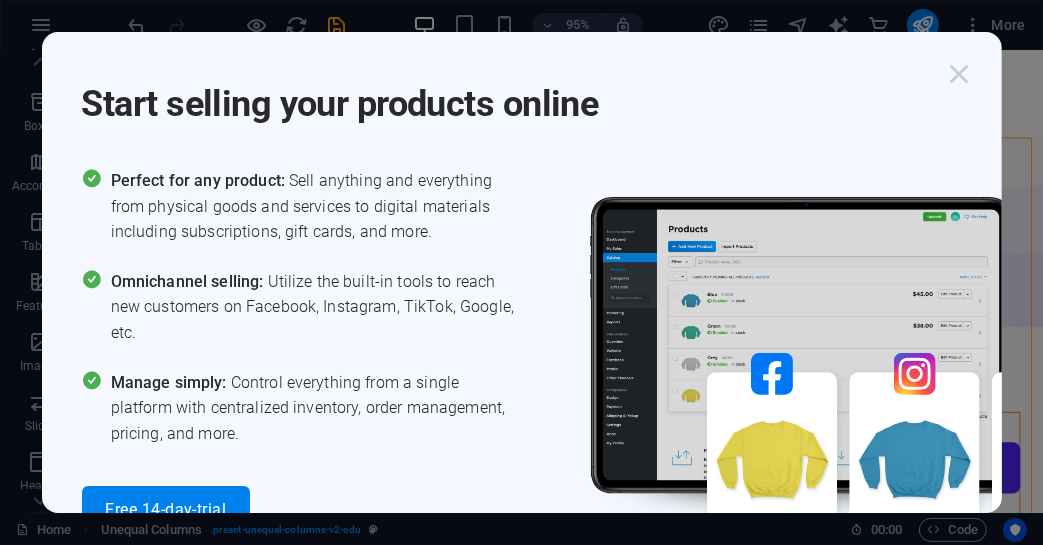 click at bounding box center [960, 74] 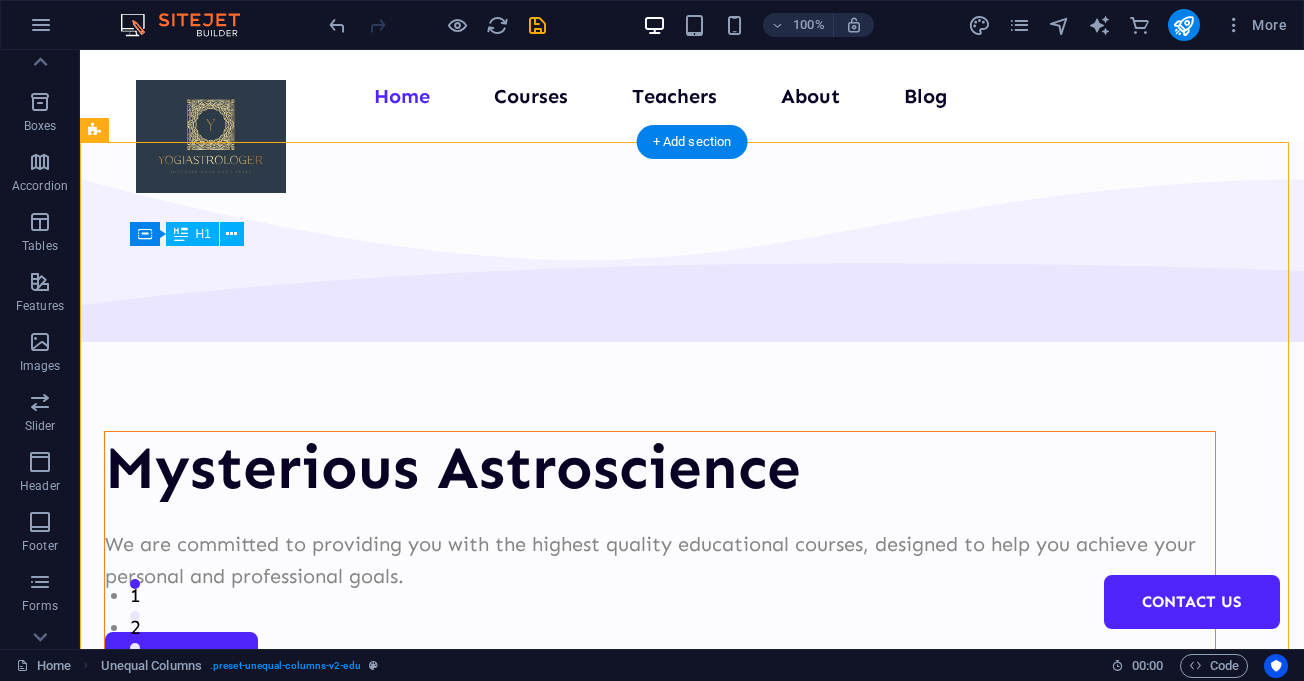 scroll, scrollTop: 208, scrollLeft: 0, axis: vertical 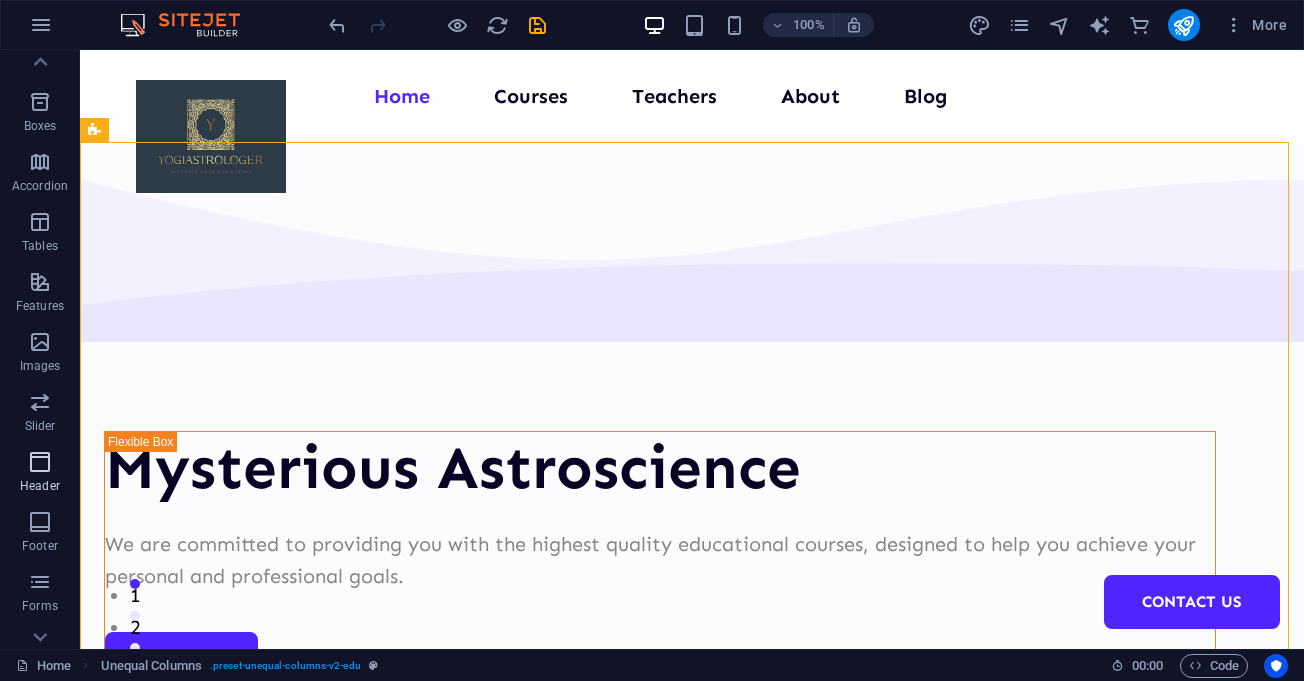 drag, startPoint x: 36, startPoint y: 480, endPoint x: 82, endPoint y: 28, distance: 454.3347 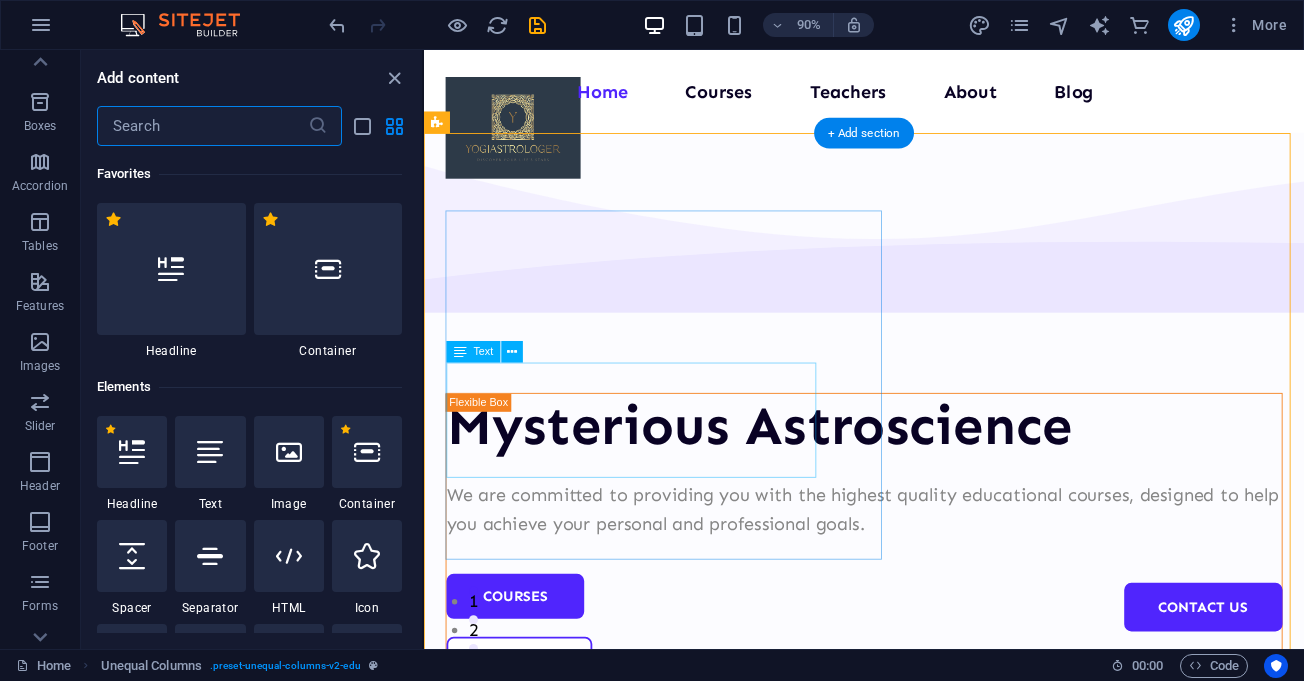 scroll, scrollTop: 12042, scrollLeft: 0, axis: vertical 